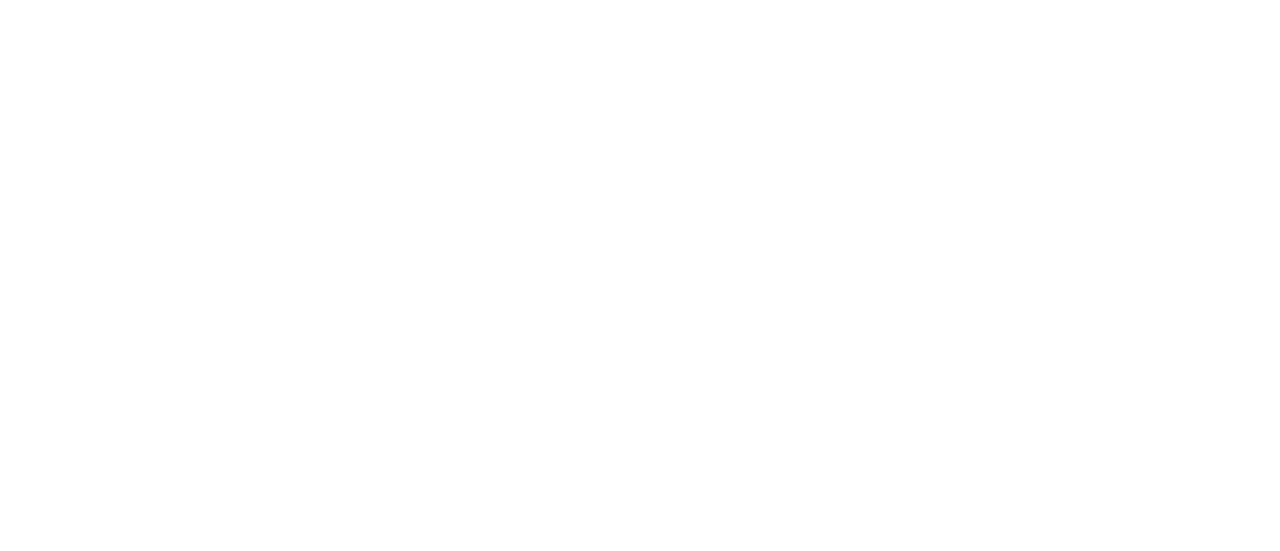 scroll, scrollTop: 0, scrollLeft: 0, axis: both 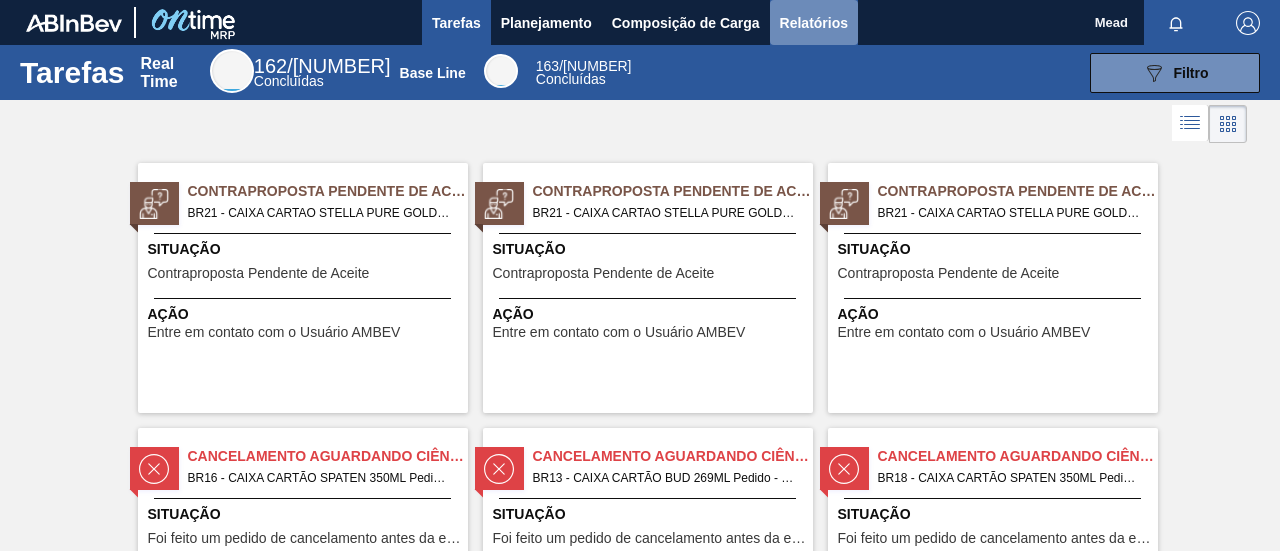click on "Relatórios" at bounding box center (814, 23) 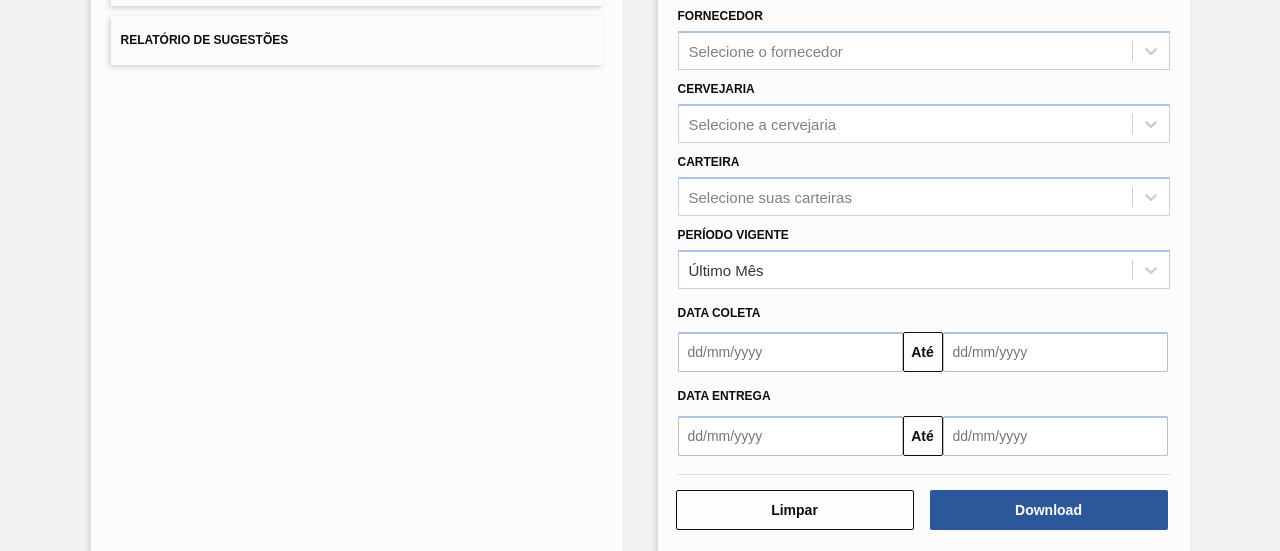 scroll, scrollTop: 372, scrollLeft: 0, axis: vertical 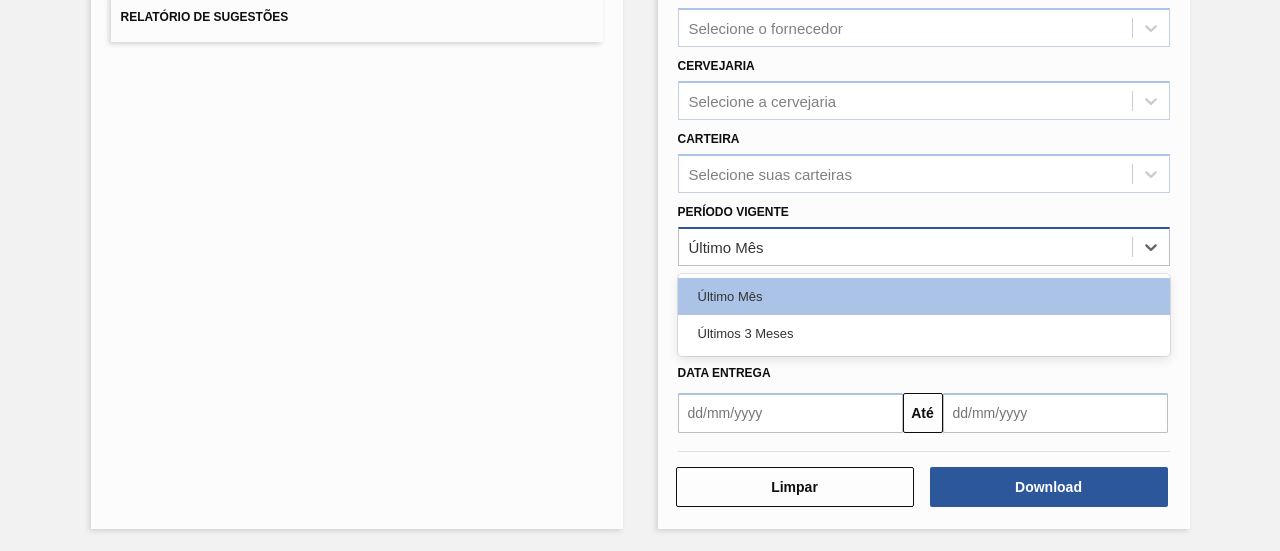 click on "Último Mês" at bounding box center [905, 246] 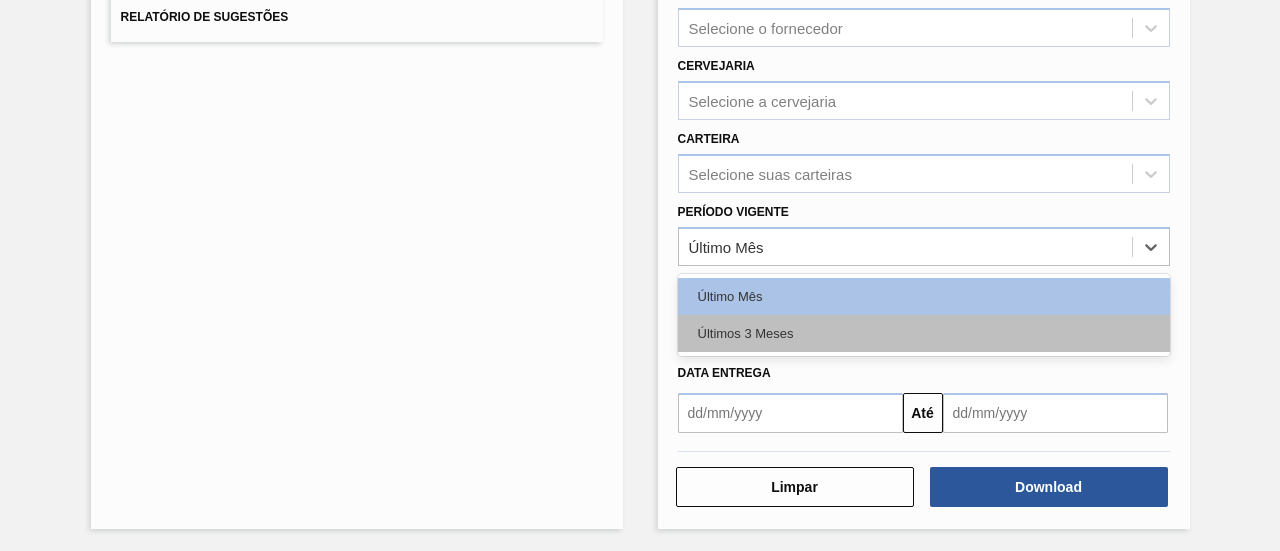 click on "Últimos 3 Meses" at bounding box center [924, 333] 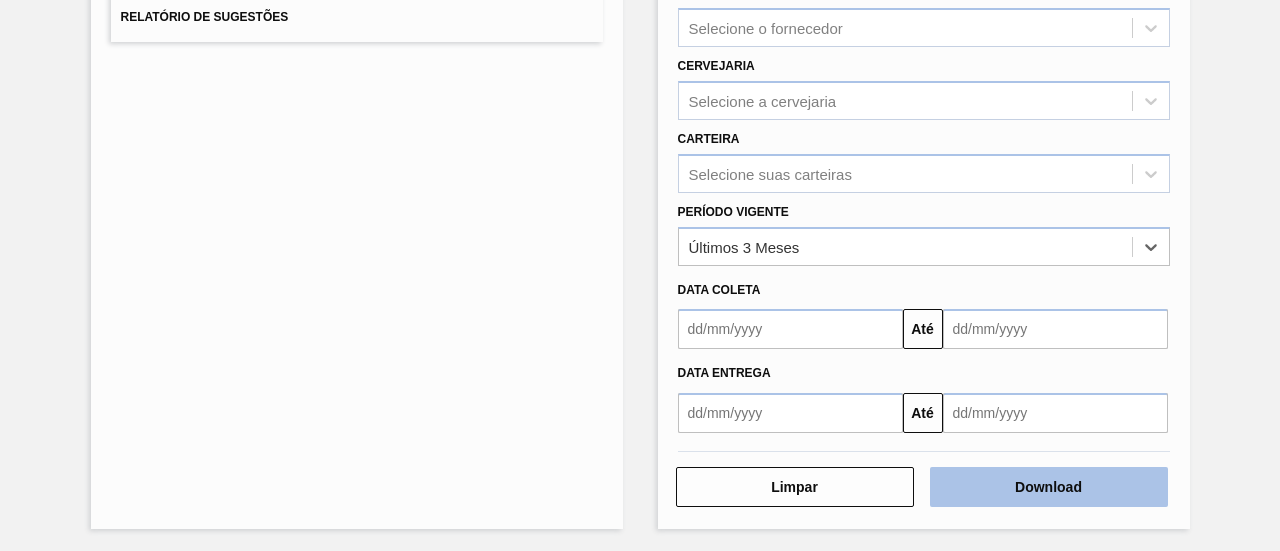 click on "Download" at bounding box center [1049, 487] 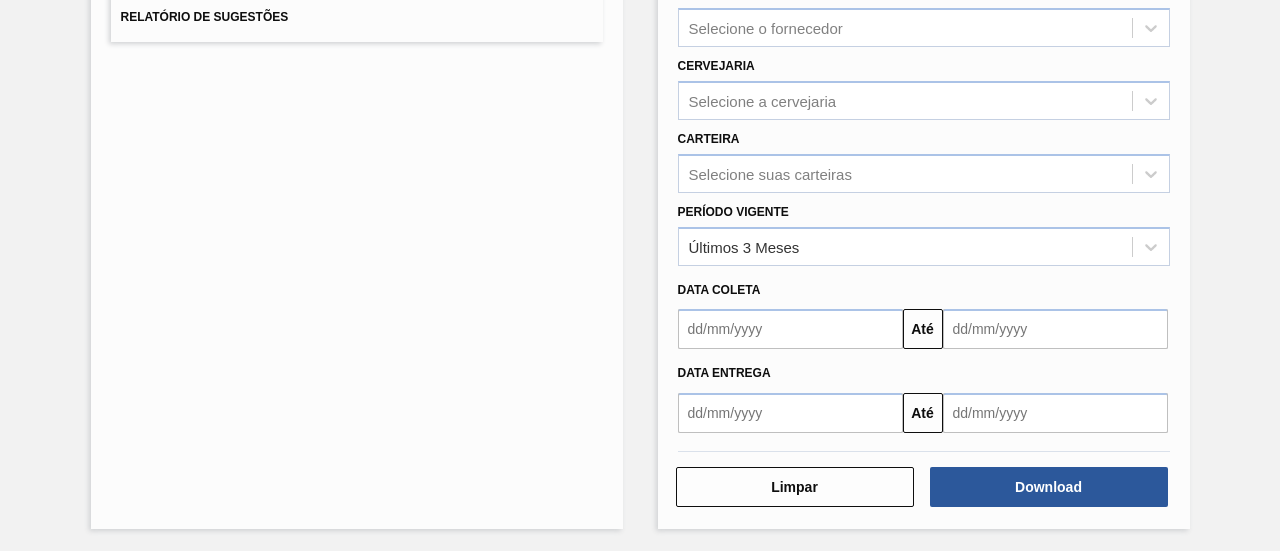 drag, startPoint x: 398, startPoint y: 324, endPoint x: 457, endPoint y: 256, distance: 90.02777 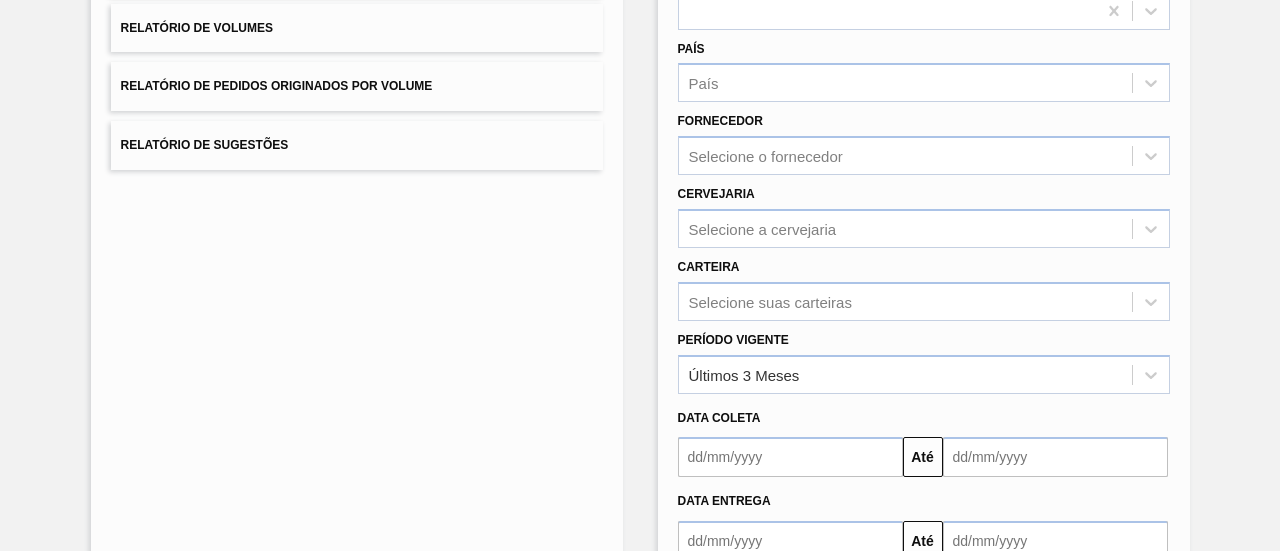 scroll, scrollTop: 172, scrollLeft: 0, axis: vertical 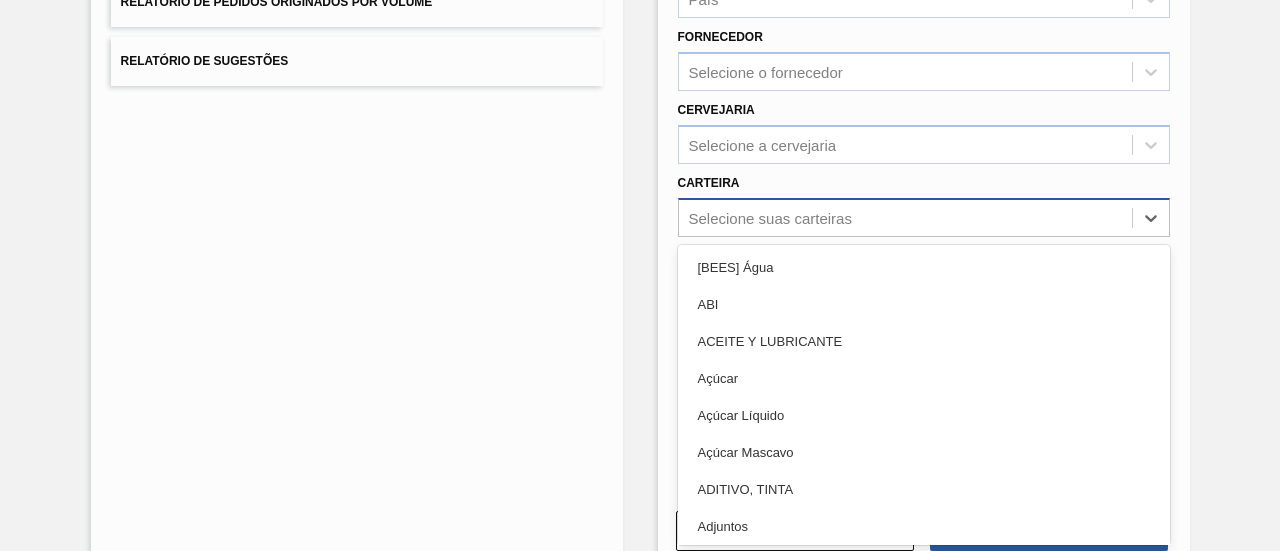 click on "option Açúcar focused, 4 of 101. 101 results available. Use Up and Down to choose options, press Enter to select the currently focused option, press Escape to exit the menu, press Tab to select the option and exit the menu. Selecione suas carteiras [BEES] Água ABI ACEITE Y LUBRICANTE Açúcar Açúcar Líquido Açúcar Mascavo ADITIVO, TINTA Adjuntos AGENTES DE FILTRACION Air Bag Alça Alcool Etil Antioxidante Areia Aroma Aromas Aveia Azúcar Azúcar BO AZUCAR PY Bag in Box Bananada BARNIZ Barril Base Base Alcoólica Blister Bobina Bobina Alumínio Bobina Papel BOTELLAS NO RETORNABLES Cachaça BEES Café Caixa Cartão Caixa Papelão CAJA DE CARTÓN CORRUGADO Cal Cantoneira Cantoneira Papelão Canudo CARAMELO & COLORANTE Cartonado CARTUCHOS Carvão Mineral Casca de Laranja Chapa Coating coco Coentro Cola Colageno COLORANTE Composto Vedante Concentrado Concentrado alcoólico CONCENTRADOS Container IBC Corante Corda CORRUGADOS CUERPO DE LATA Encarte Enzima ENZIMAS Etiqueta Etiqueta Autoadesiva Externo Extrato" at bounding box center [924, 217] 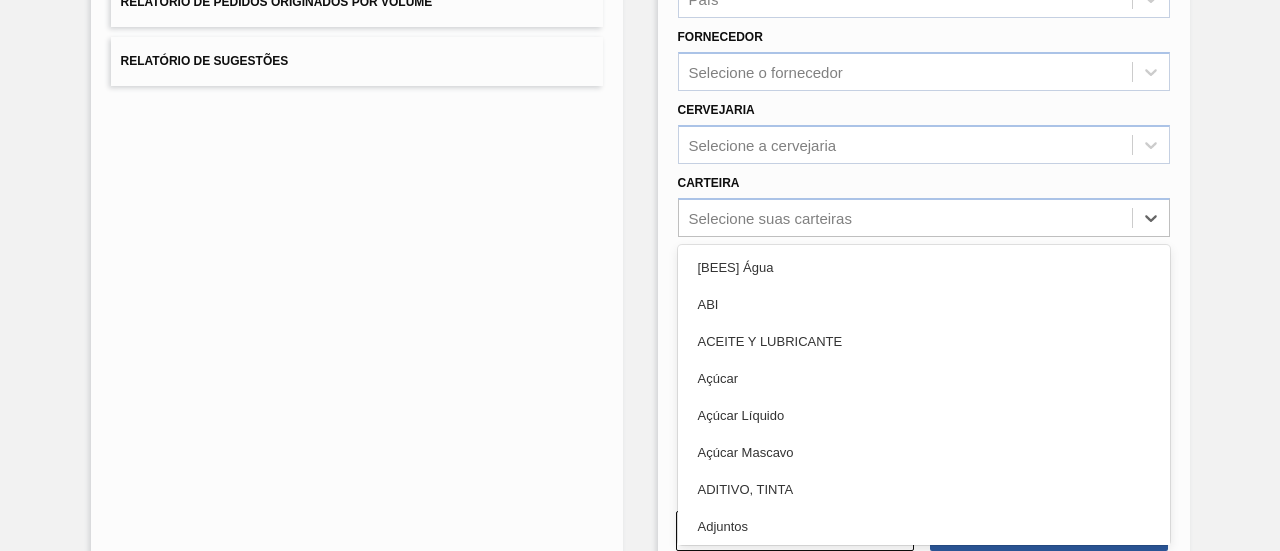 click on "Lista de Relatórios Relatório de Pedidos Relatório de Volumes Relatório de Pedidos Originados por Volume Relatório de Sugestões Relatório de Pedidos Etapa País País Fornecedor Selecione o fornecedor Cervejaria Selecione a cervejaria Carteira option ACEITE Y LUBRICANTE focused, 3 of 101. 101 results available. Use Up and Down to choose options, press Enter to select the currently focused option, press Escape to exit the menu, press Tab to select the option and exit the menu. Selecione suas carteiras [BEES] Água ABI ACEITE Y LUBRICANTE Açúcar Açúcar Líquido Açúcar Mascavo ADITIVO, TINTA Adjuntos AGENTES DE FILTRACION Air Bag Alça Alcool Etil Antioxidante Areia Aroma Aromas Aveia Azúcar Azúcar BO AZUCAR PY Bag in Box Bananada BARNIZ Barril Base Base Alcoólica Blister Bobina Bobina Alumínio Bobina Papel BOTELLAS NO RETORNABLES Cachaça BEES Café Caixa Cartão Caixa Papelão CAJA DE CARTÓN CORRUGADO Cal Cantoneira Cantoneira Papelão Canudo CARAMELO & COLORANTE Cartonado CARTUCHOS Chapa Gin" at bounding box center (640, 185) 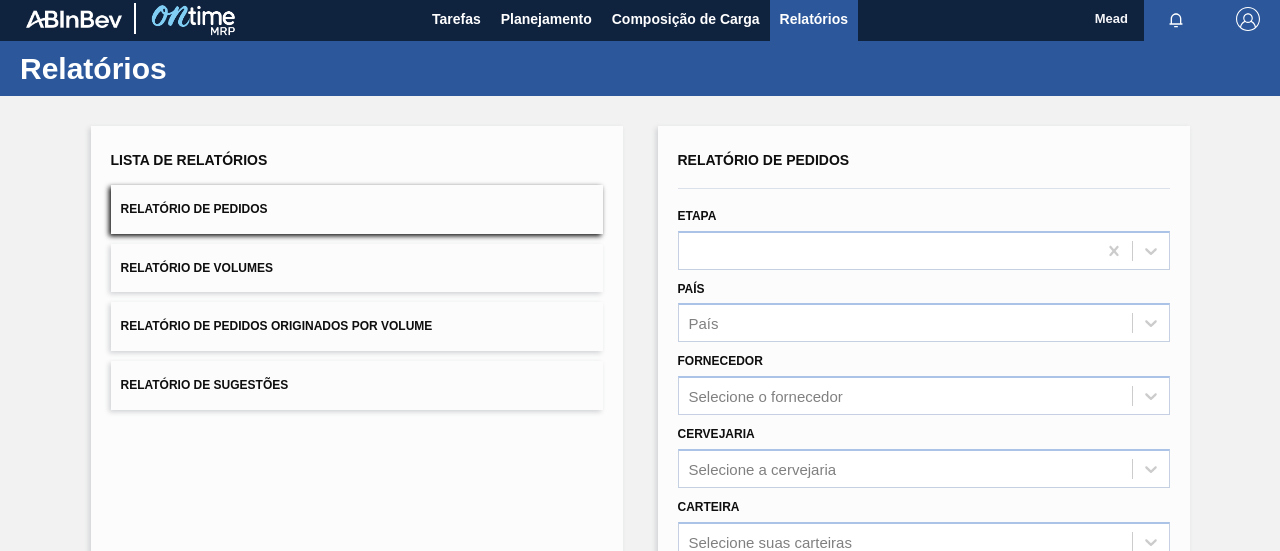scroll, scrollTop: 0, scrollLeft: 0, axis: both 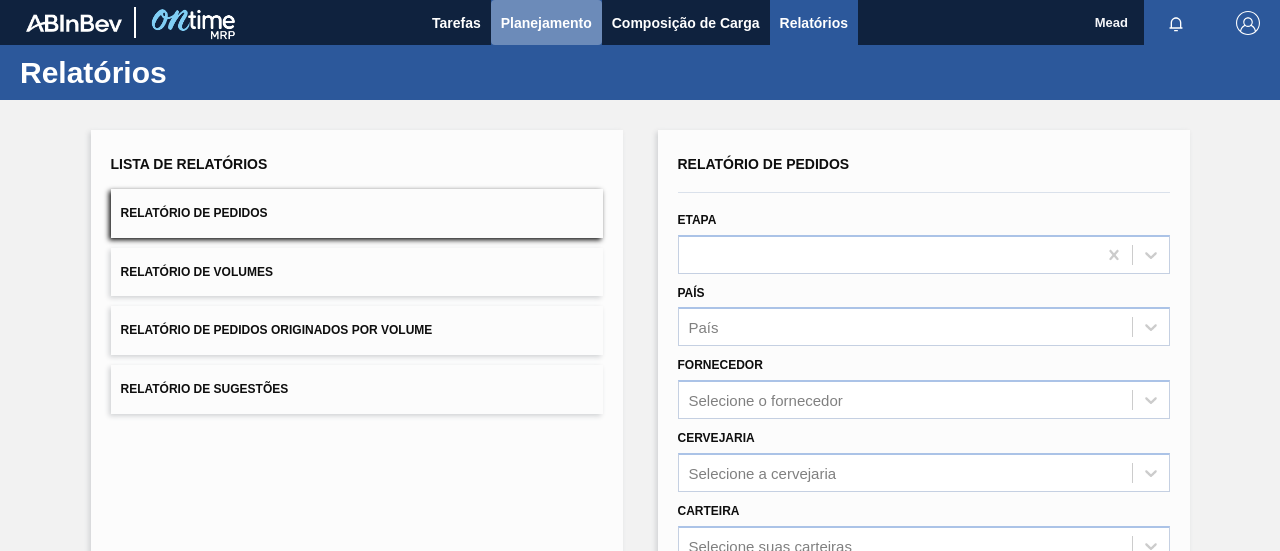 click on "Planejamento" at bounding box center (546, 23) 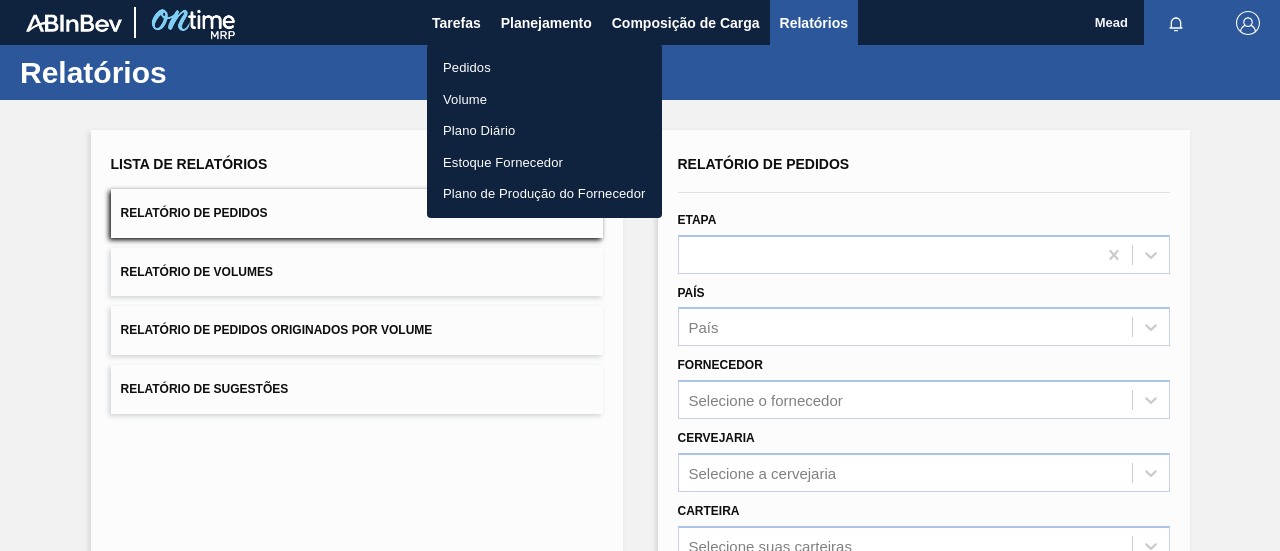 click on "Pedidos" at bounding box center [544, 68] 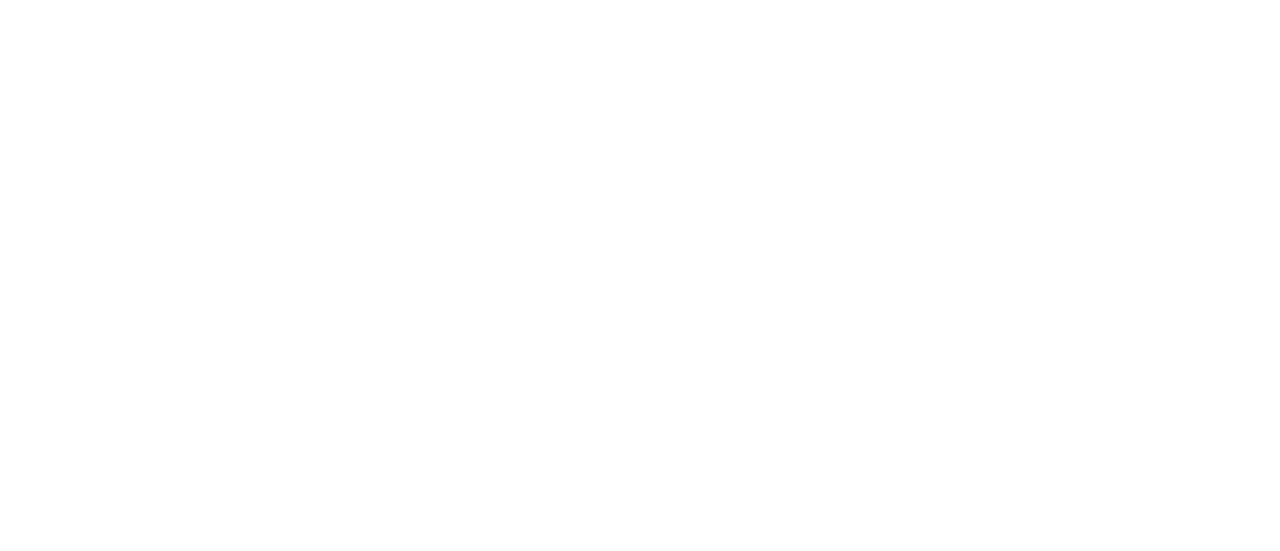 scroll, scrollTop: 0, scrollLeft: 0, axis: both 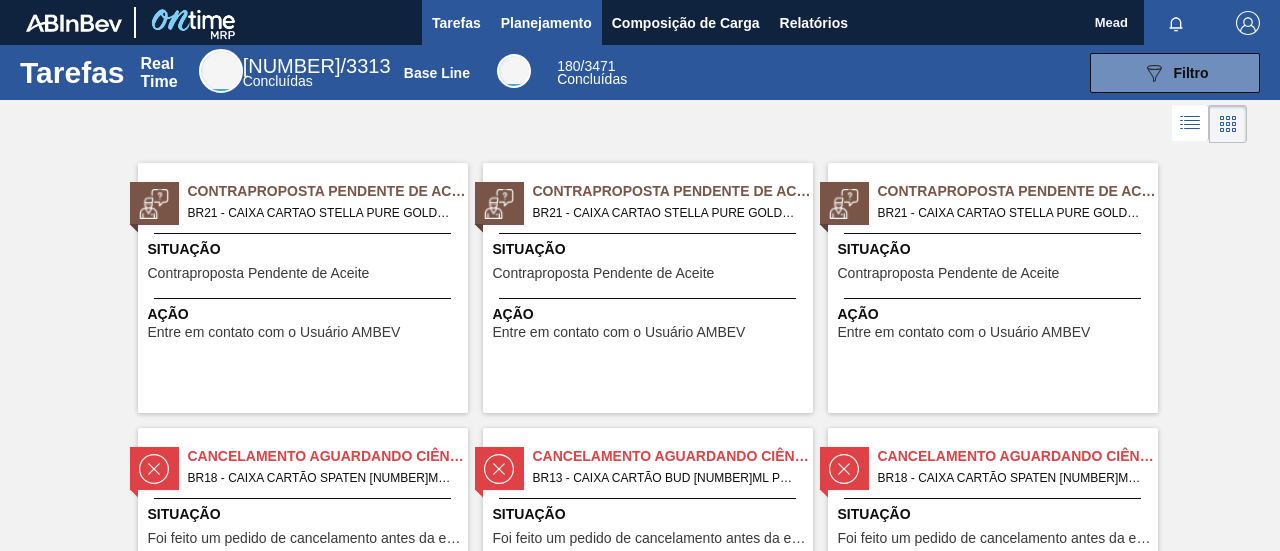 click on "Planejamento" at bounding box center (546, 23) 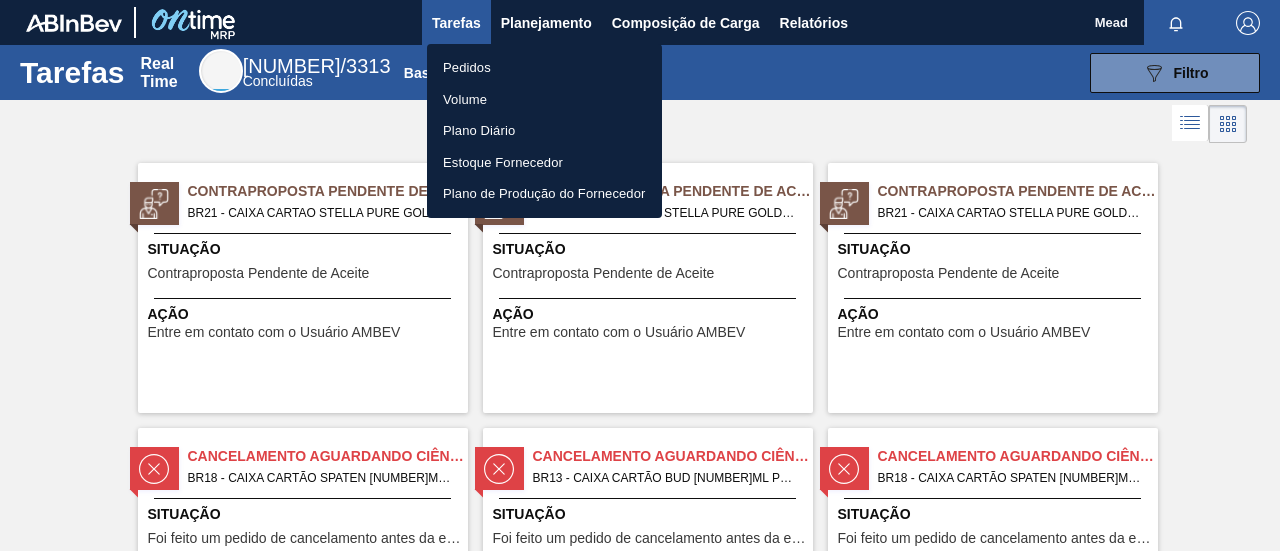 click on "Pedidos" at bounding box center [544, 68] 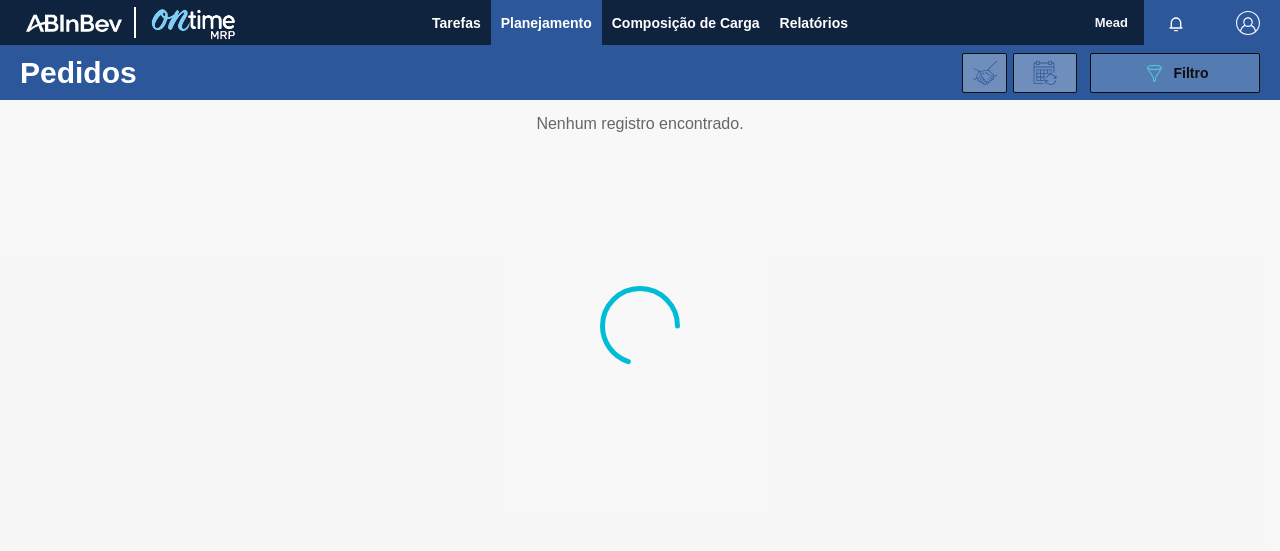 click on "089F7B8B-B2A5-4AFE-B5C0-19BA573D28AC Filtro" at bounding box center [1175, 73] 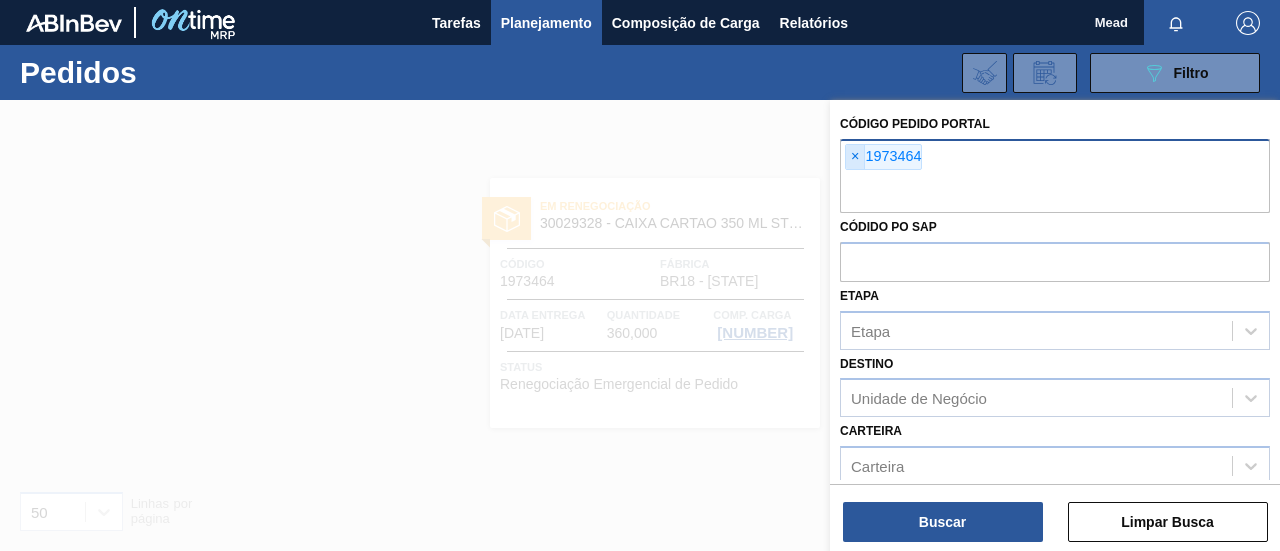 click on "×" at bounding box center (855, 157) 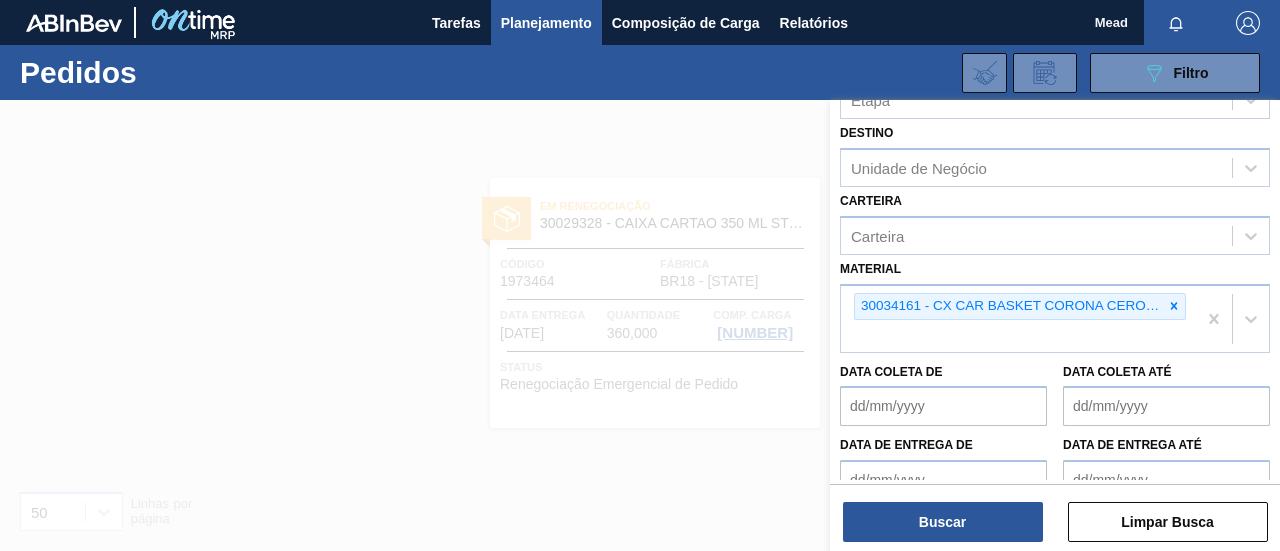 scroll, scrollTop: 200, scrollLeft: 0, axis: vertical 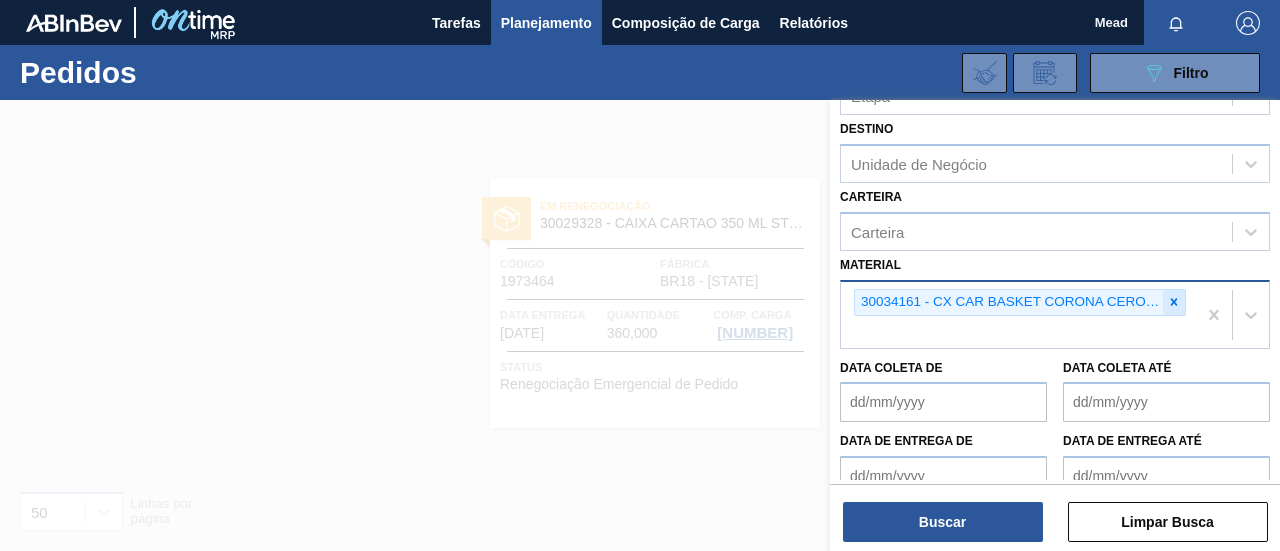 click 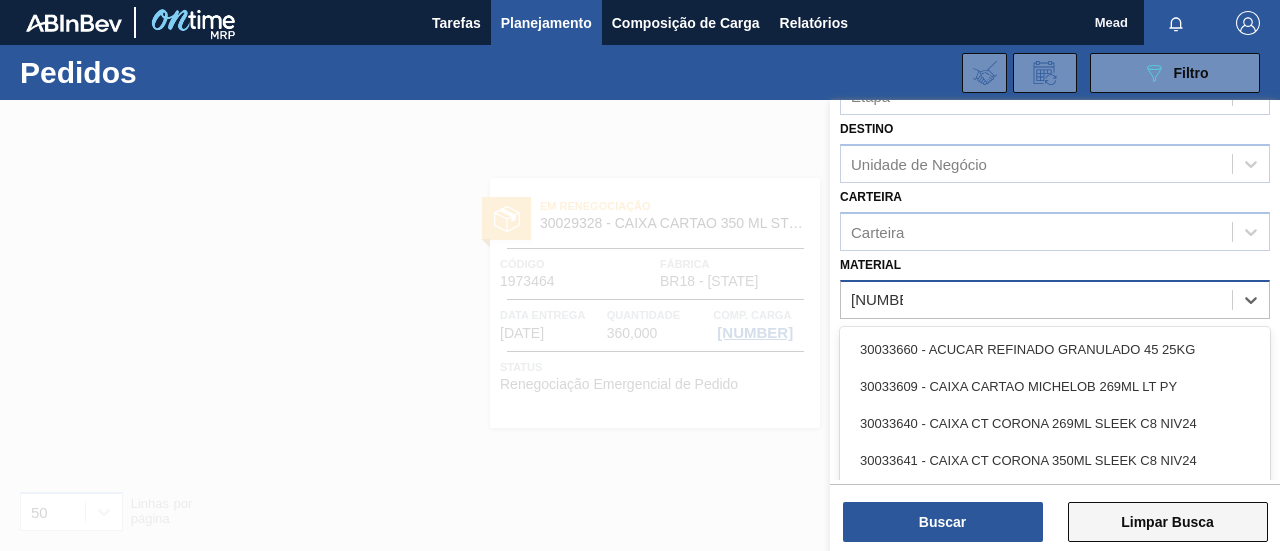 type on "[NUMBER]" 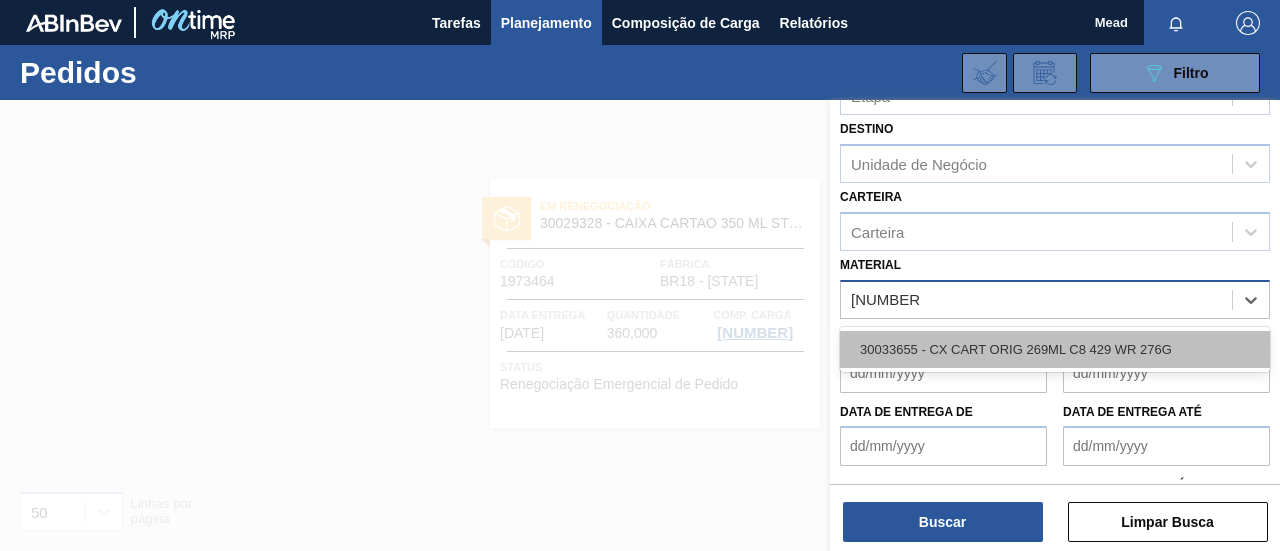 click on "30033655 - CX CART ORIG 269ML C8 429 WR 276G" at bounding box center [1055, 349] 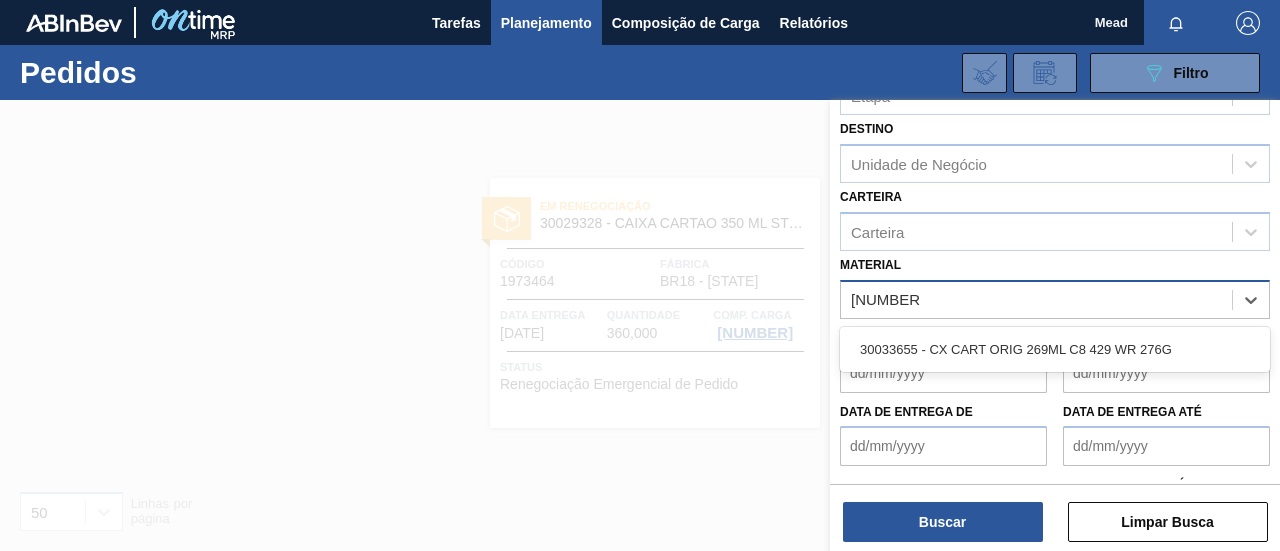 type 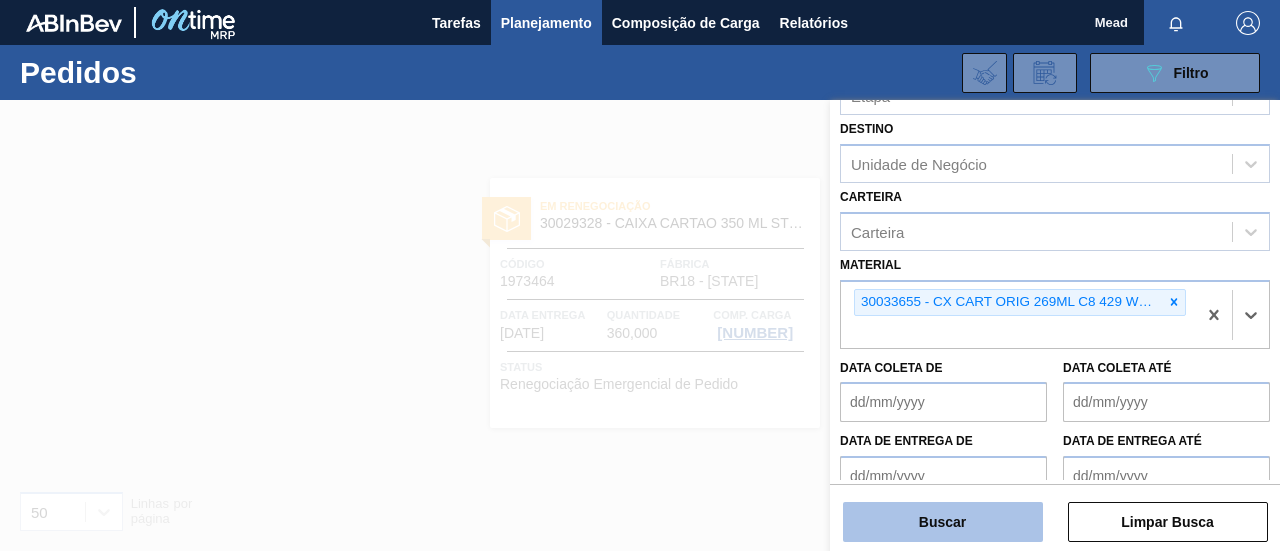 click on "Buscar" at bounding box center (943, 522) 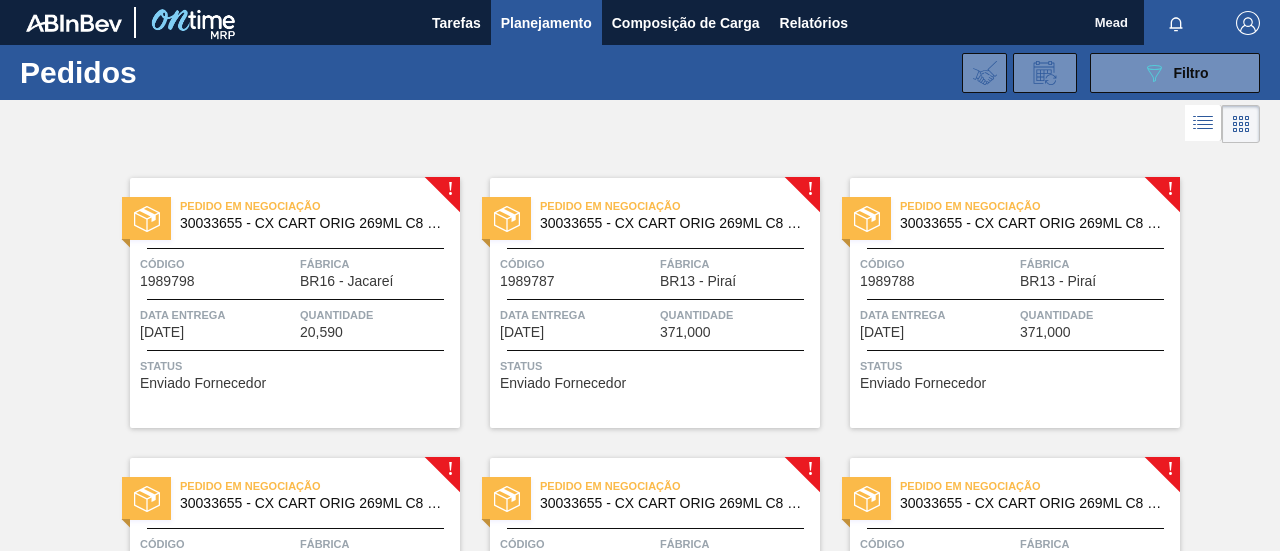 click on "Pedido em Negociação [NUMBER] - CX CART ORIG [NUMBER]ML C8 [NUMBER] WR [NUMBER]G Código [NUMBER] Fábrica BR16 - Jacareí Data entrega [DATE] Quantidade [NUMBER] Status Enviado Fornecedor" at bounding box center (295, 303) 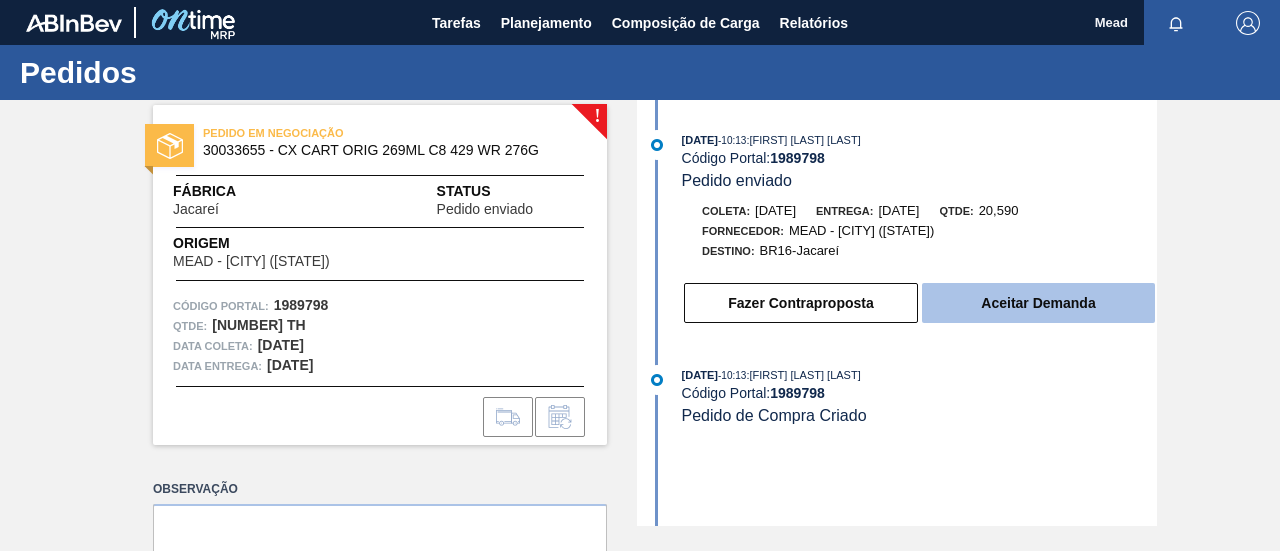 click on "Aceitar Demanda" at bounding box center (1038, 303) 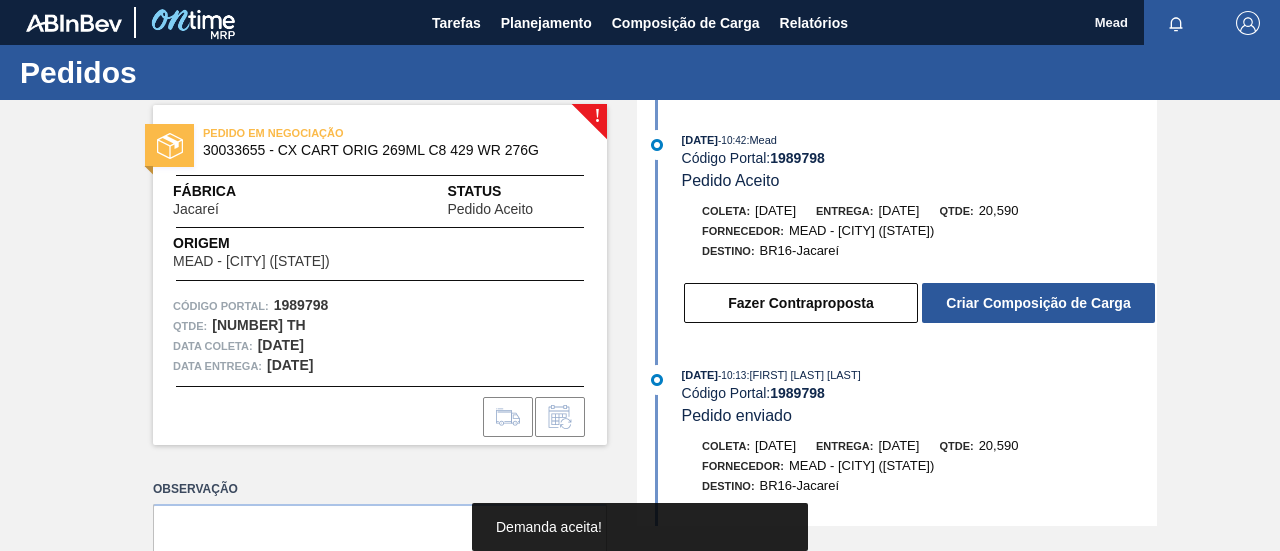 click on "Criar Composição de Carga" at bounding box center [1038, 303] 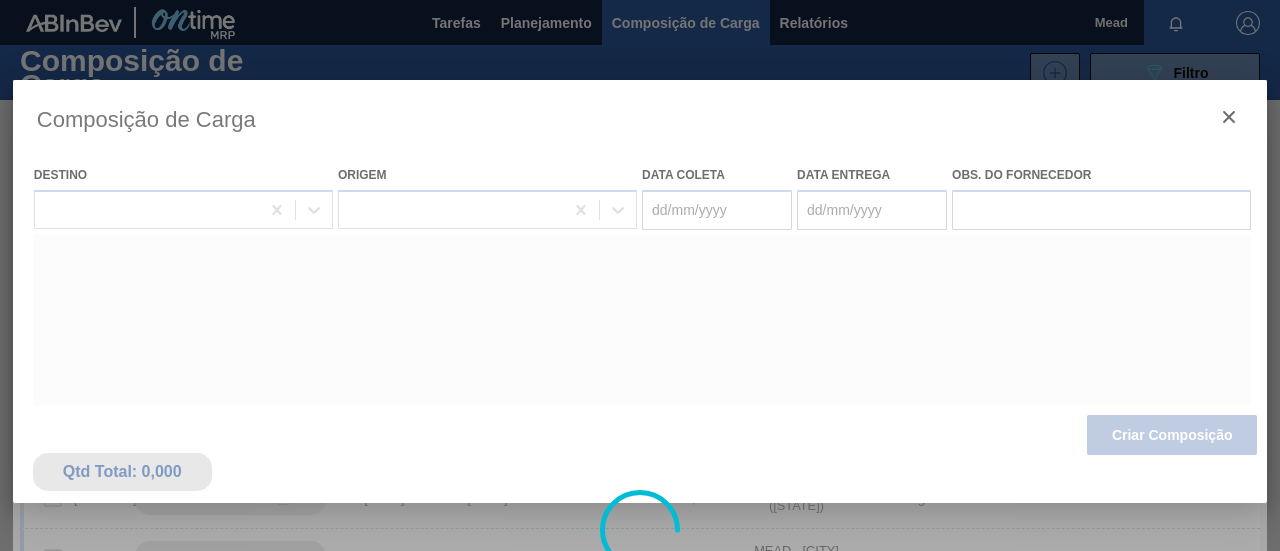 type on "[DATE]" 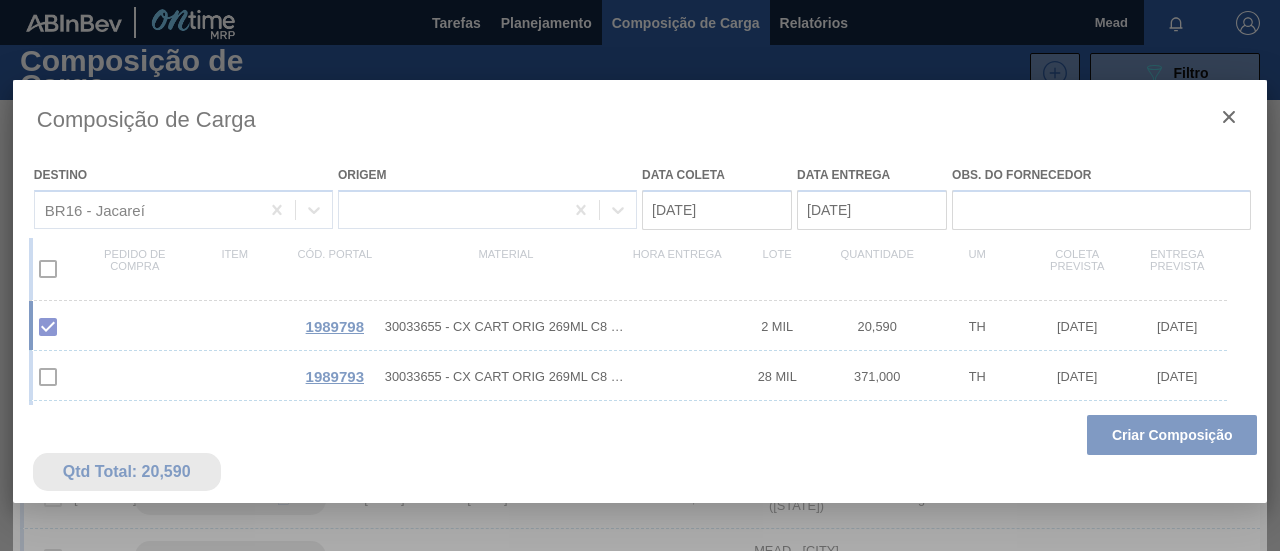 click on "Criar Composição" at bounding box center (1172, 435) 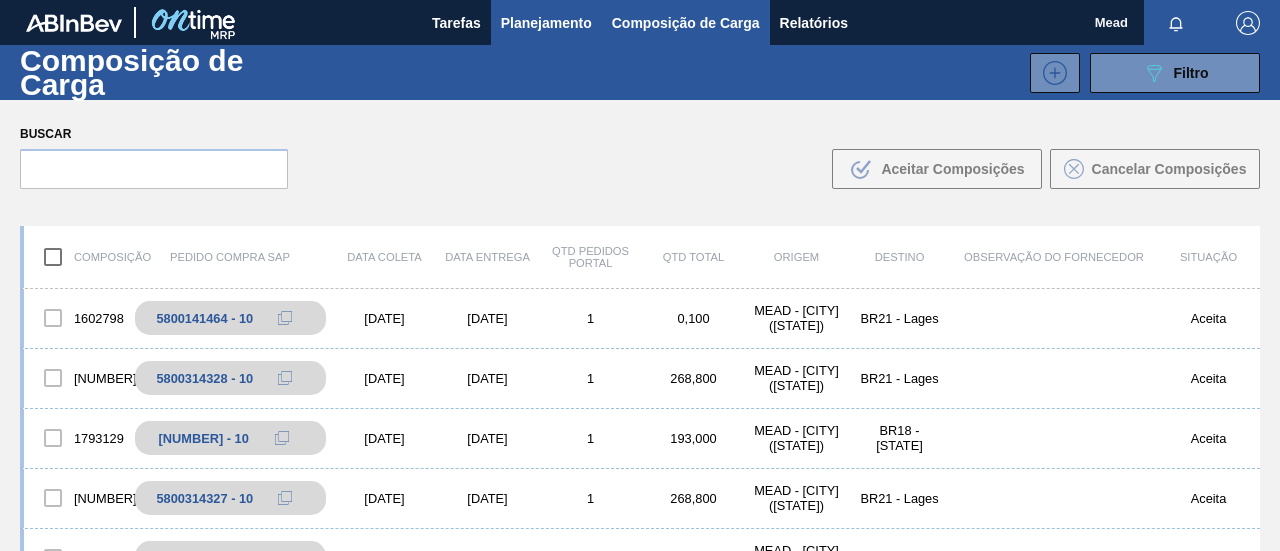 click on "Planejamento" at bounding box center [546, 23] 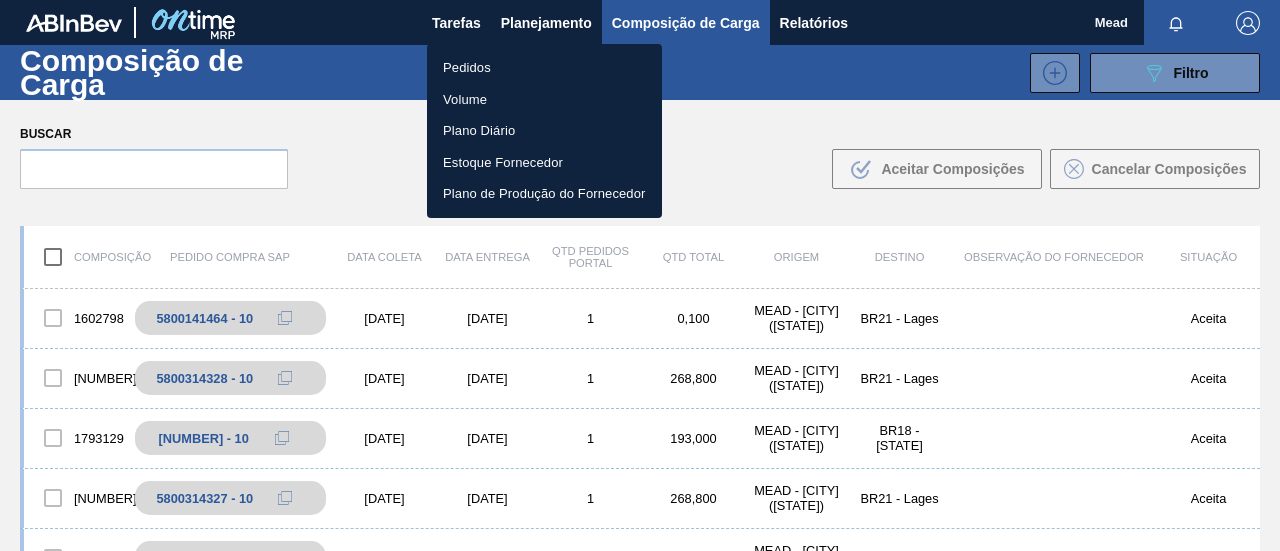 click on "Pedidos" at bounding box center (544, 68) 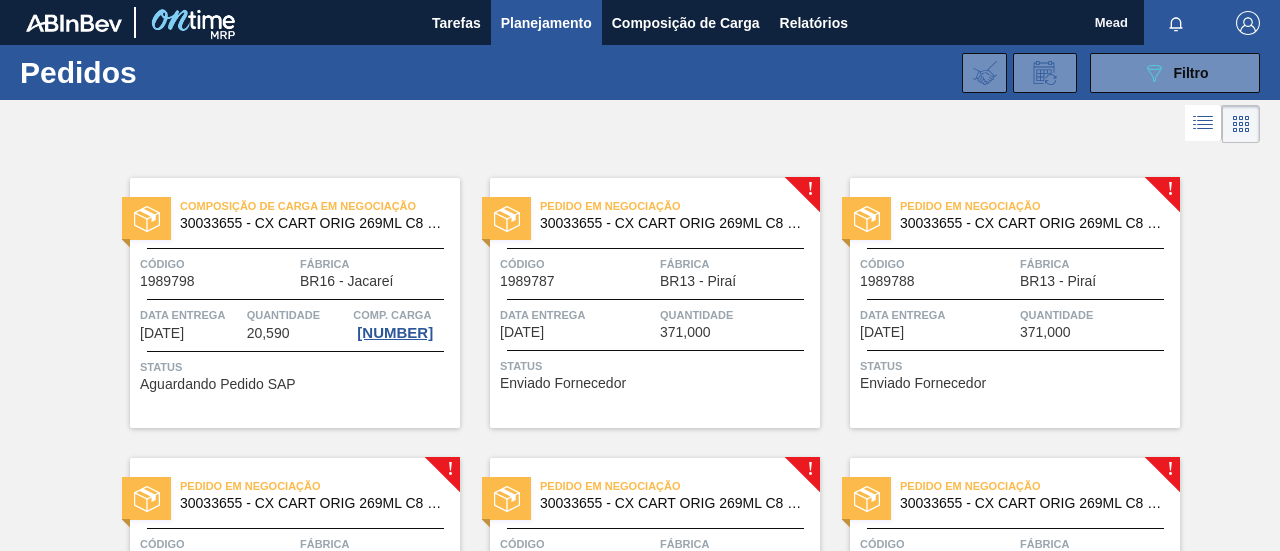 click on "Data entrega" at bounding box center [577, 315] 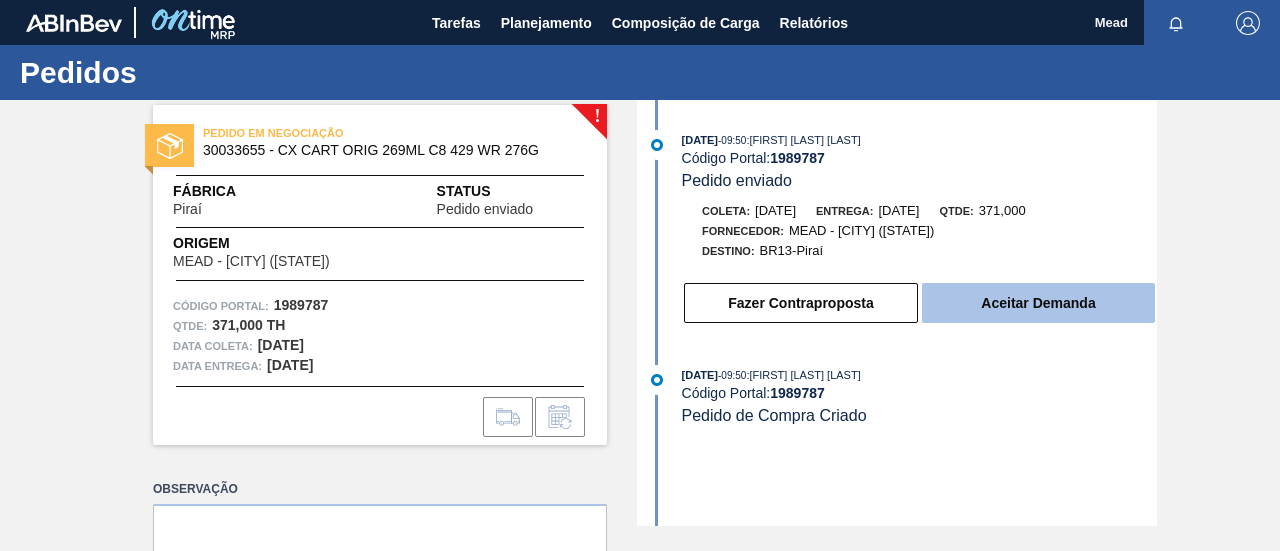 click on "Aceitar Demanda" at bounding box center (1038, 303) 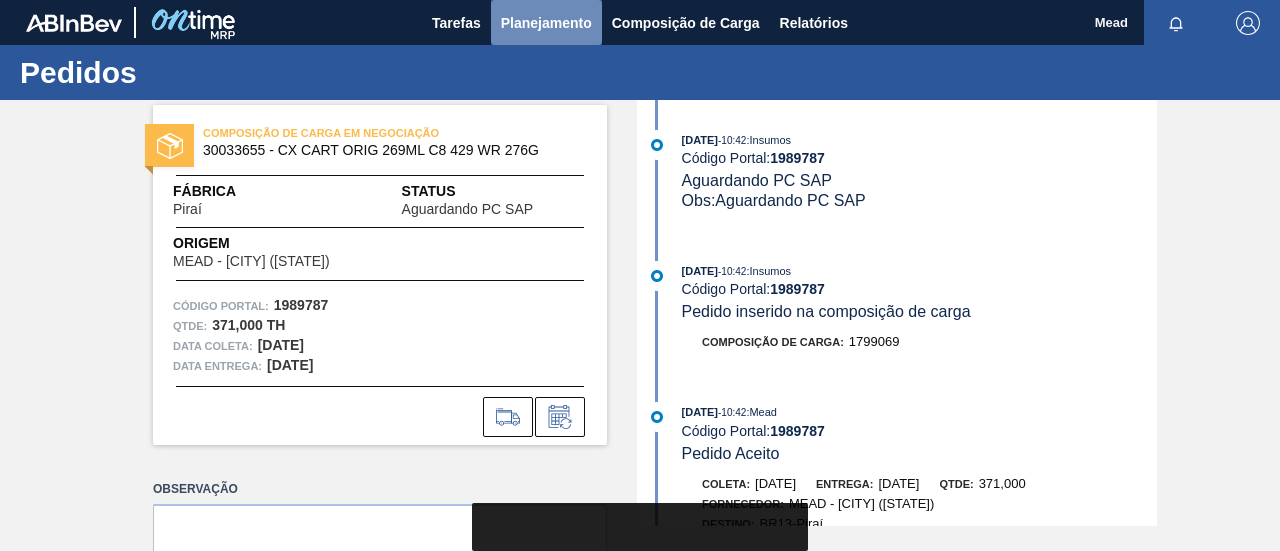 click on "Planejamento" at bounding box center [546, 22] 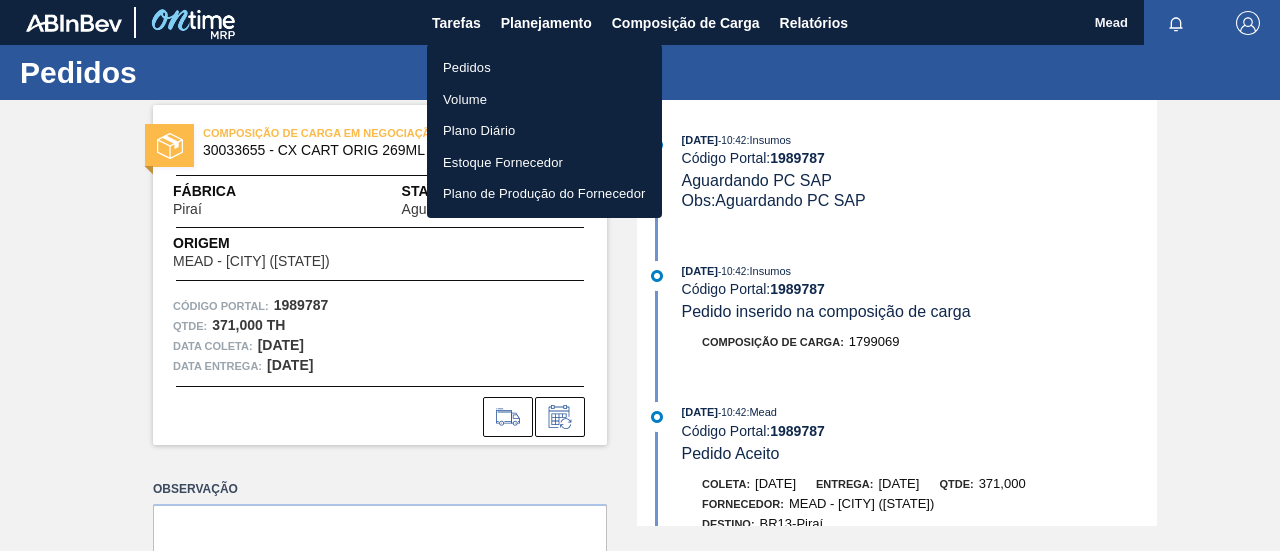click on "Pedidos" at bounding box center (544, 68) 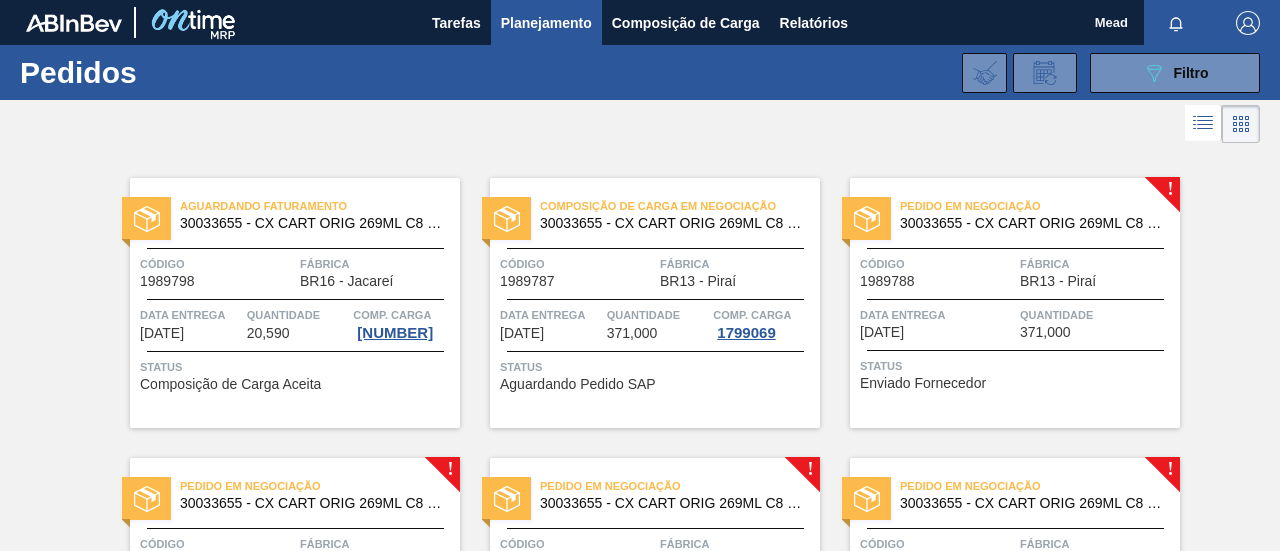 click on "Pedido em Negociação 30033655 - CX CART ORIG 269ML C8 429 WR 276G Código 1989788 Fábrica BR13 - [CITY] Data entrega [DATE] Quantidade 371,000 Status Enviado Fornecedor" at bounding box center (1015, 303) 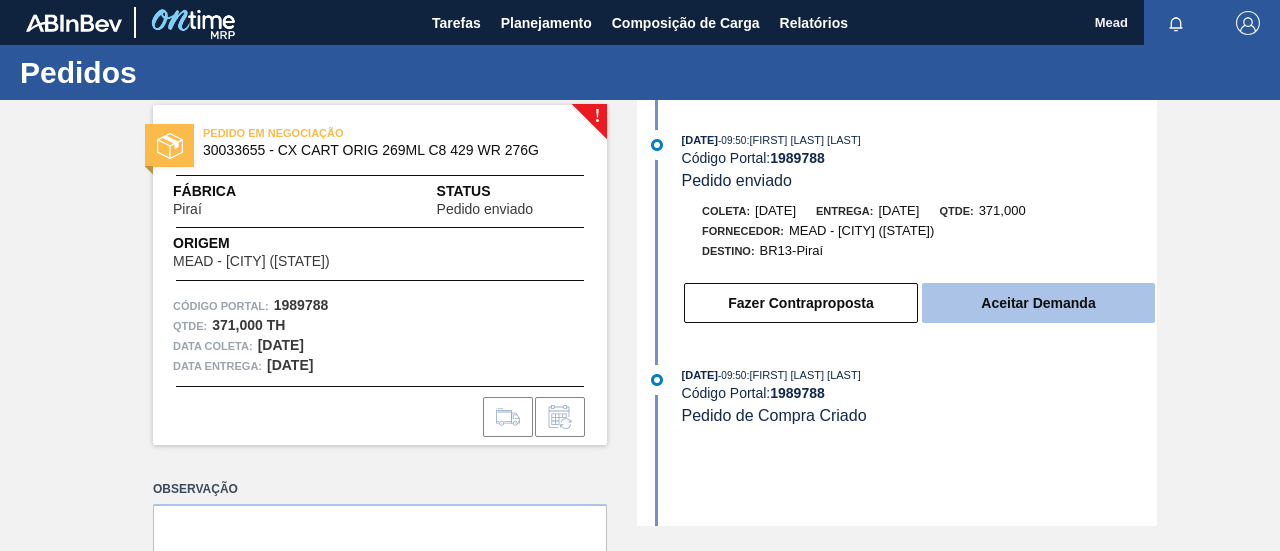 click on "Aceitar Demanda" at bounding box center (1038, 303) 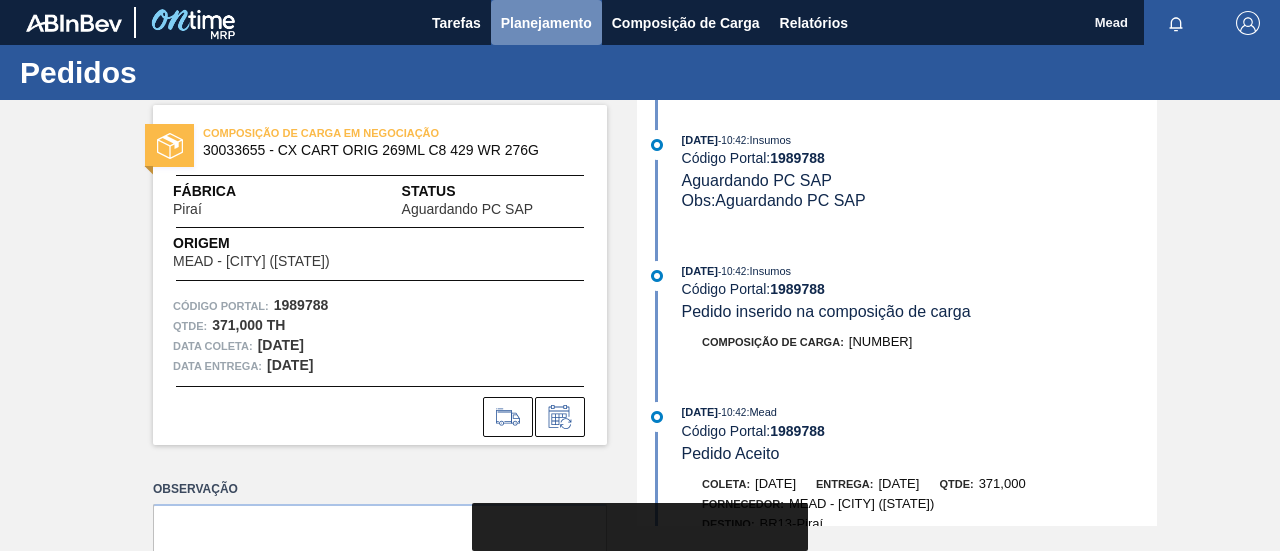 click on "Planejamento" at bounding box center [546, 23] 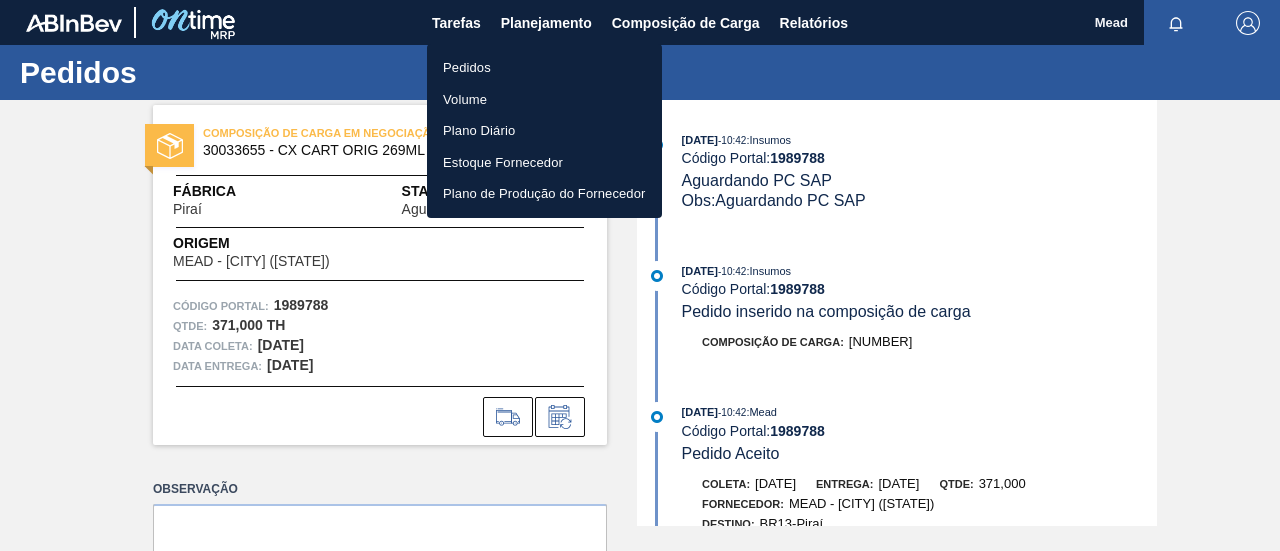 click on "Pedidos" at bounding box center (544, 68) 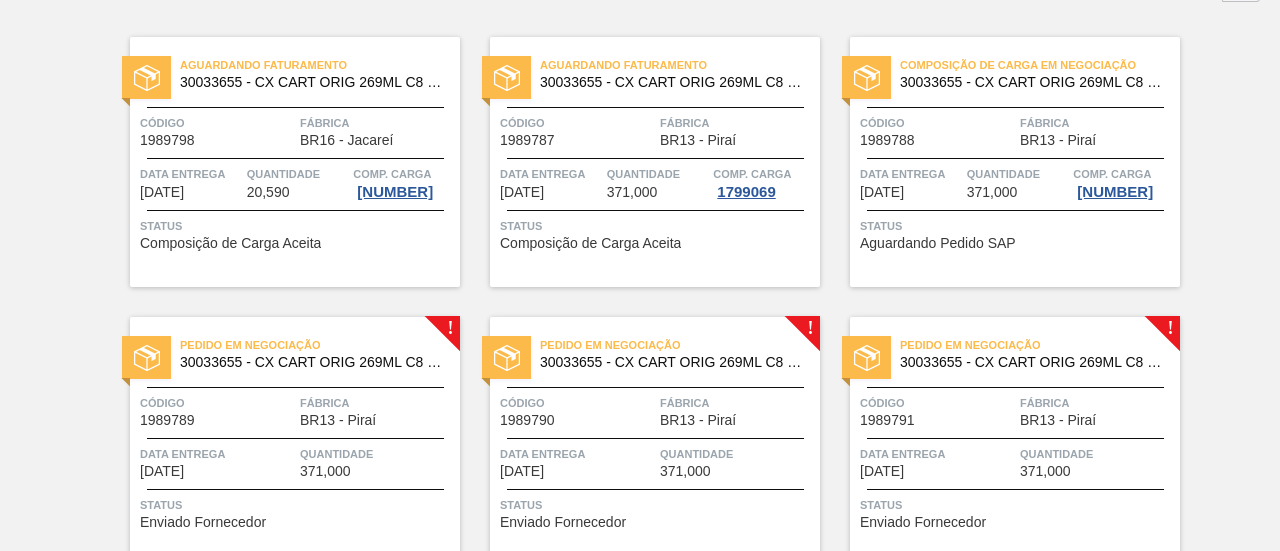 scroll, scrollTop: 400, scrollLeft: 0, axis: vertical 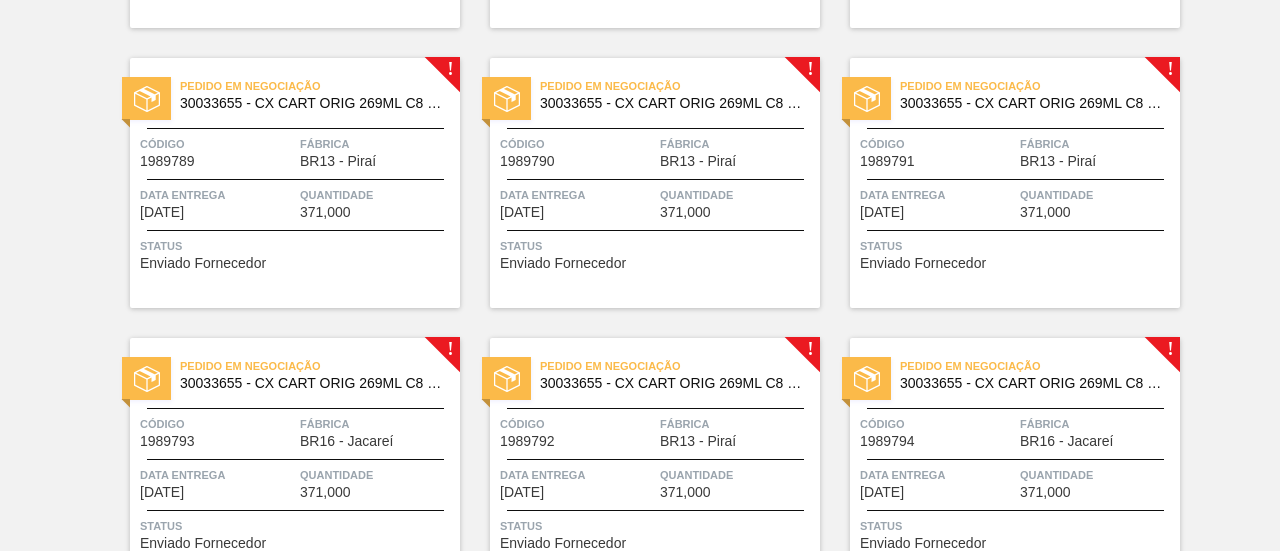 click on "371,000" at bounding box center [325, 212] 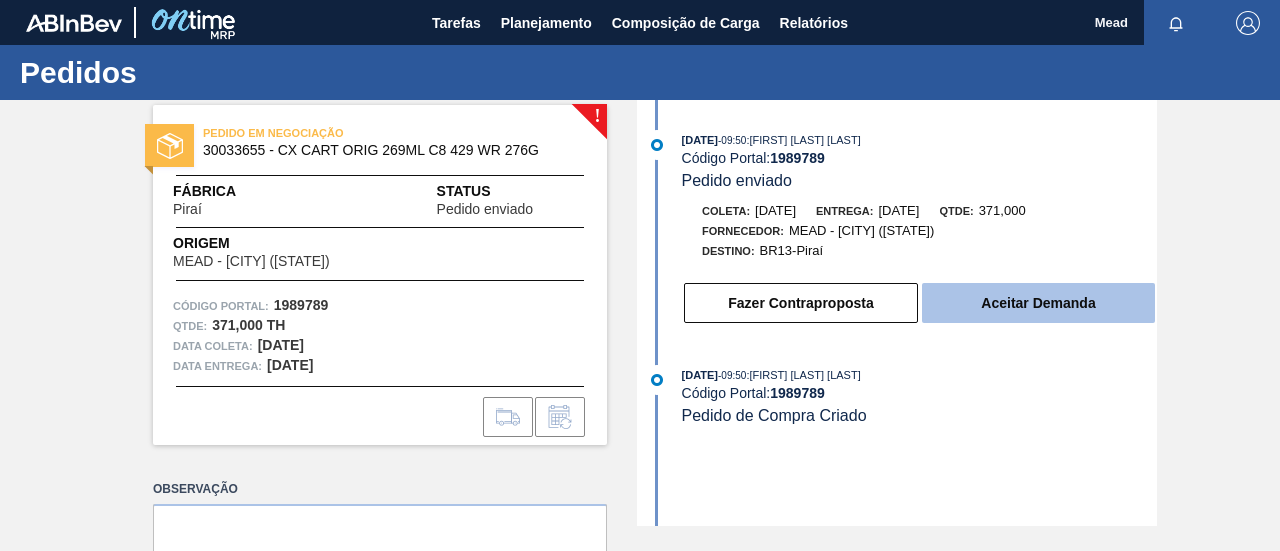 click on "Aceitar Demanda" at bounding box center [1038, 303] 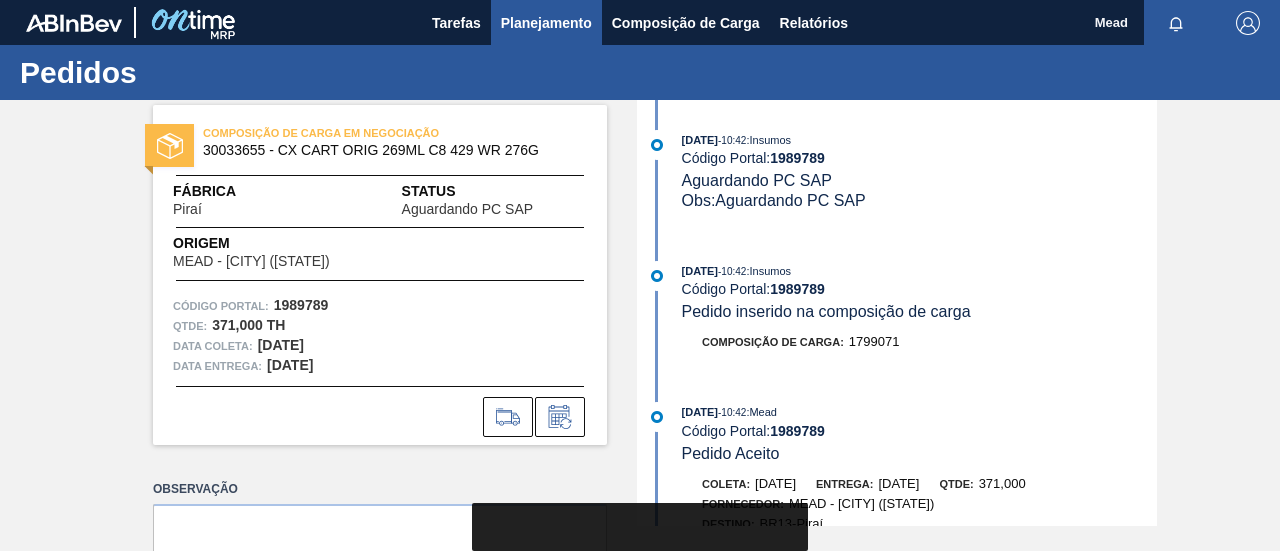 click on "Planejamento" at bounding box center [546, 23] 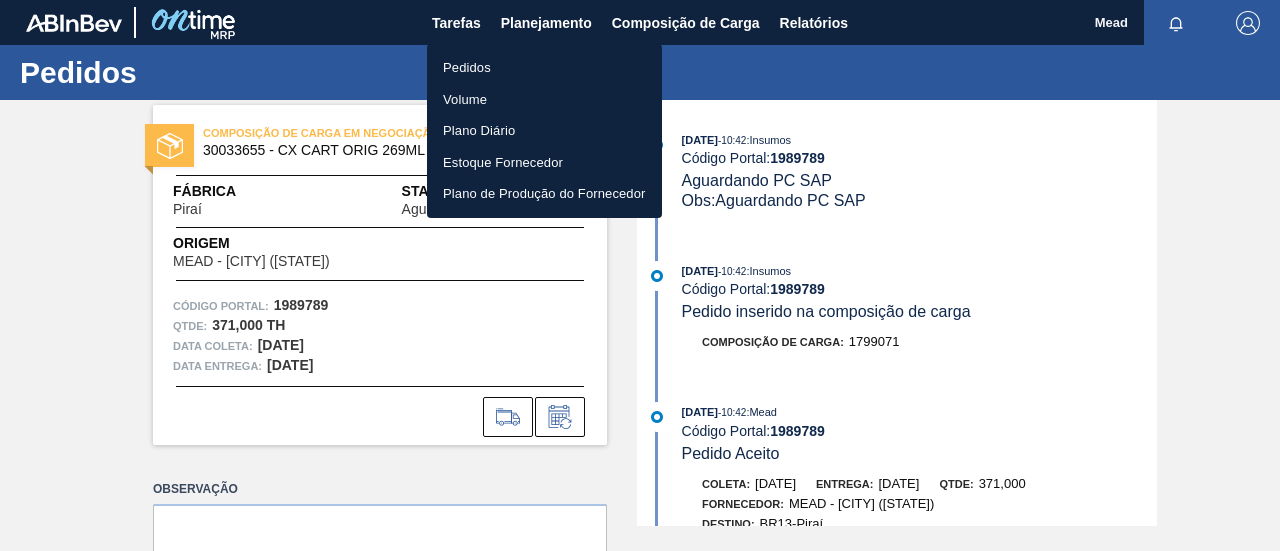 click on "Pedidos" at bounding box center (544, 68) 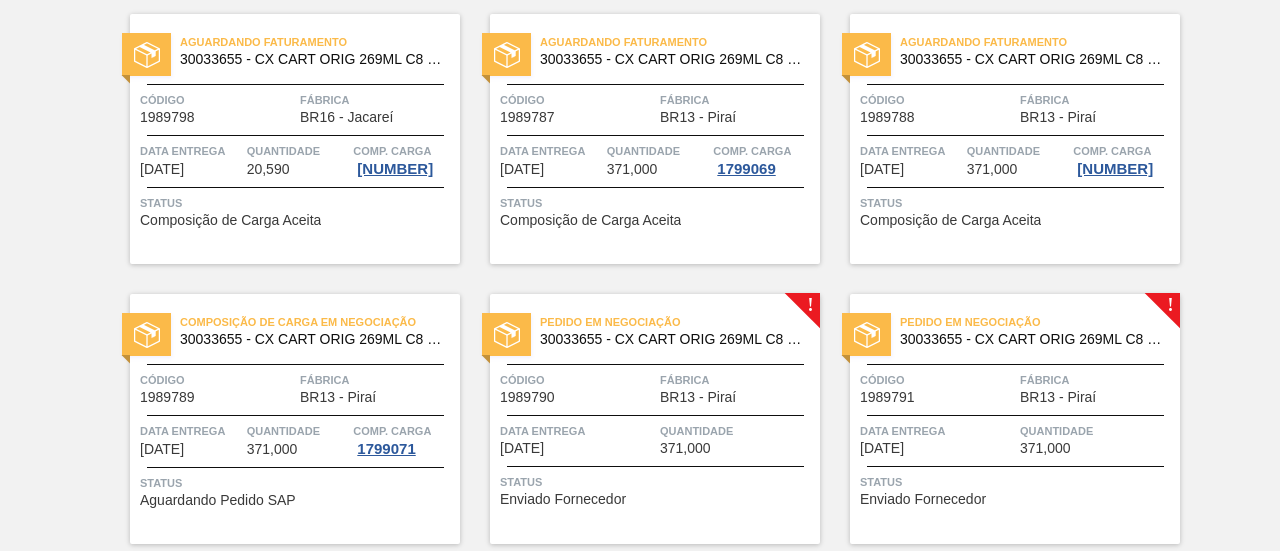 scroll, scrollTop: 400, scrollLeft: 0, axis: vertical 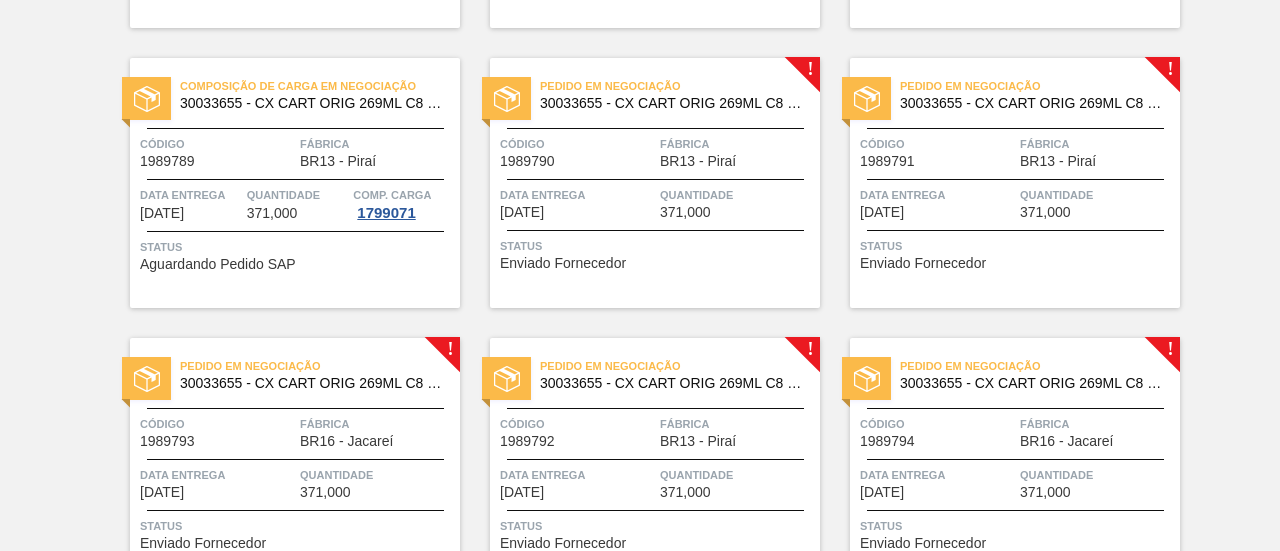click on "Data entrega [DATE]" at bounding box center (577, 202) 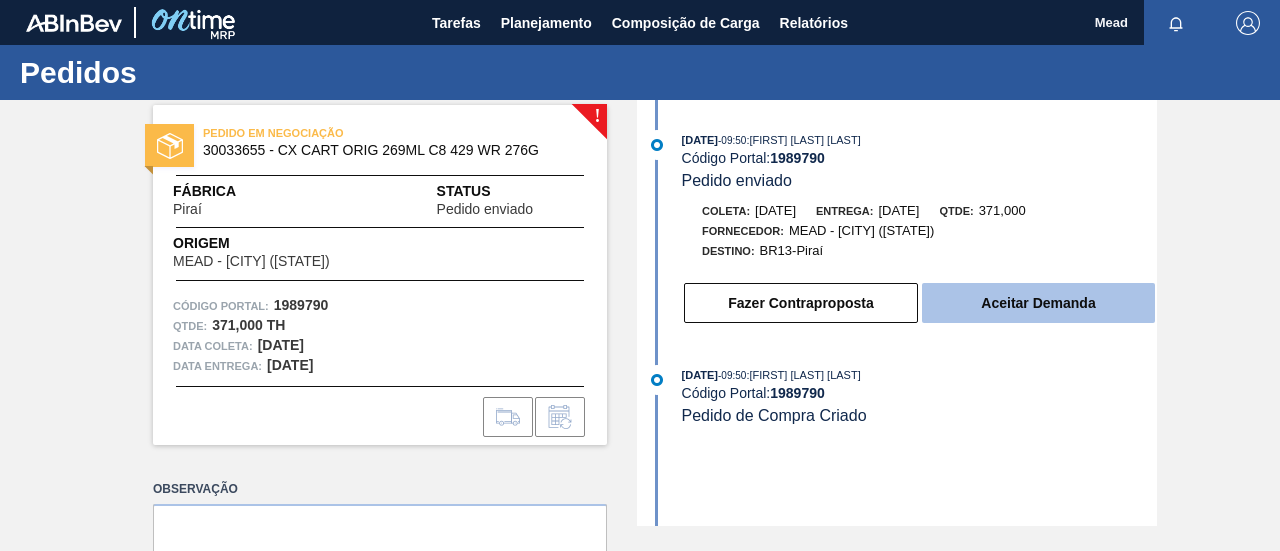 click on "Aceitar Demanda" at bounding box center (1038, 303) 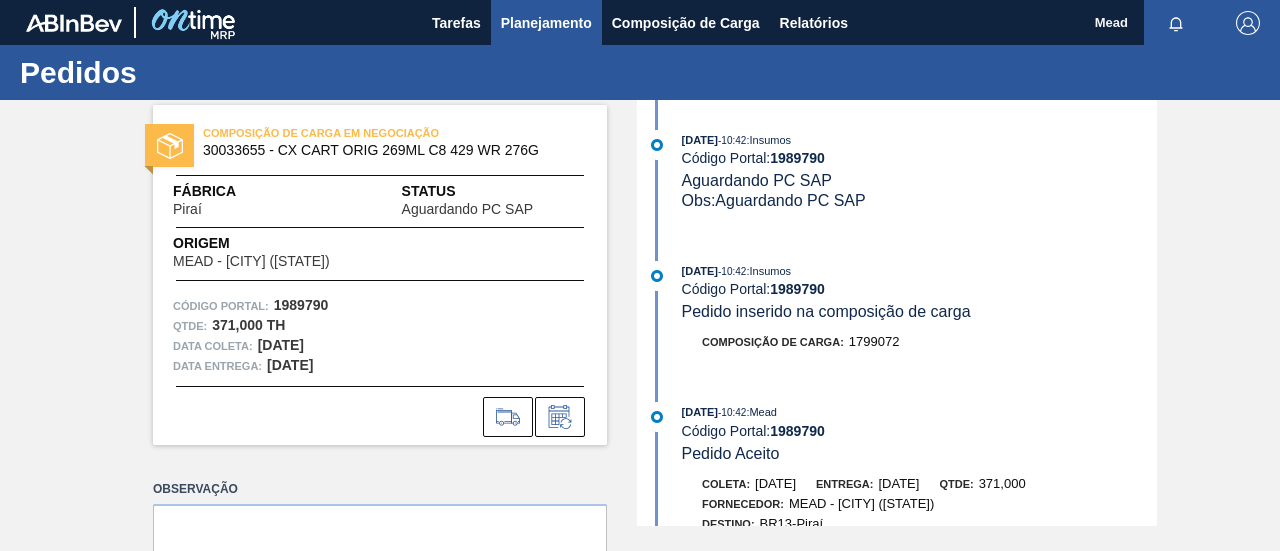 click on "Planejamento" at bounding box center (546, 23) 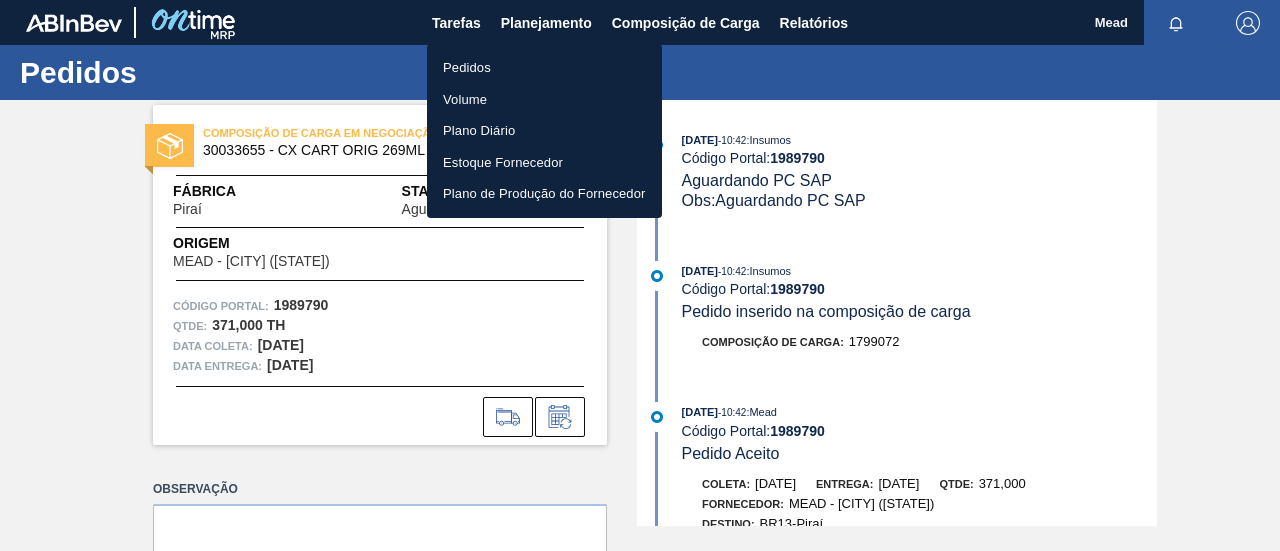 click on "Pedidos" at bounding box center [544, 68] 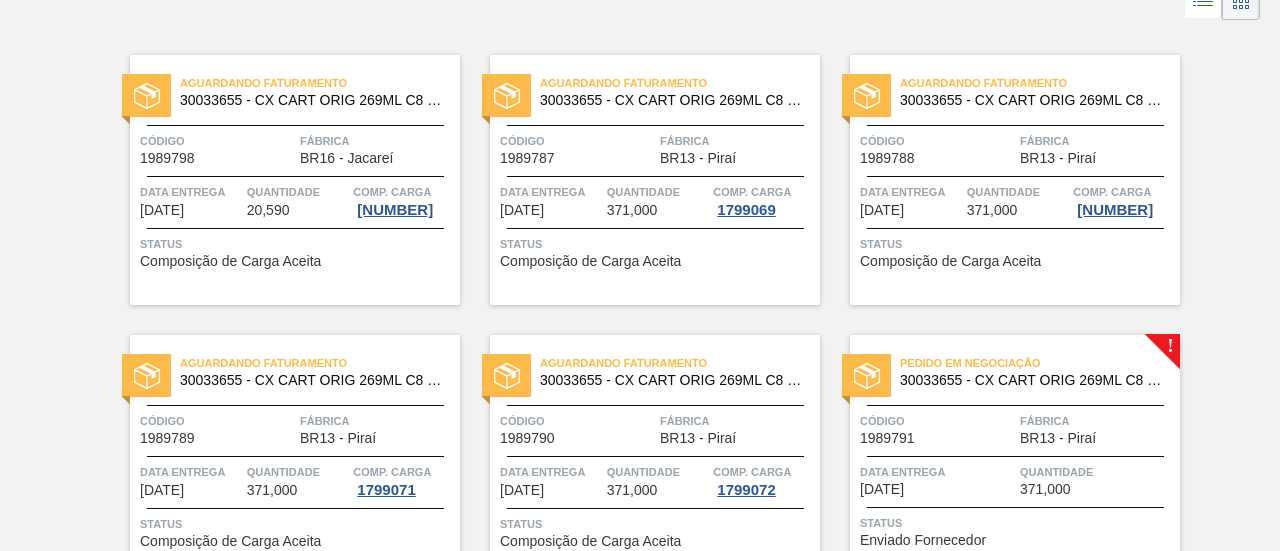scroll, scrollTop: 300, scrollLeft: 0, axis: vertical 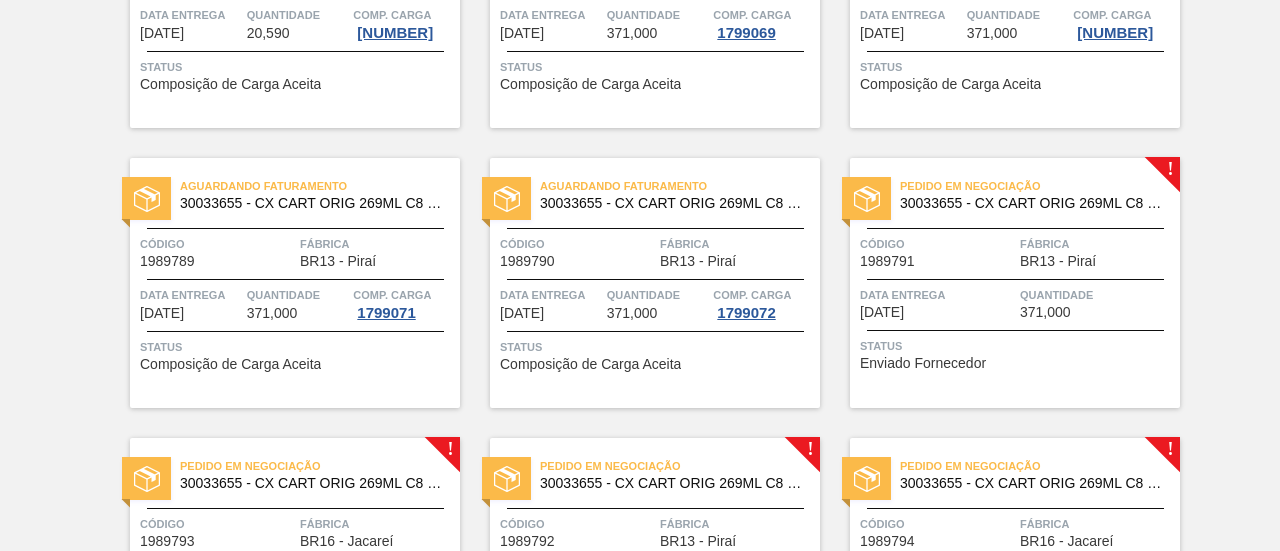 click on "Status" at bounding box center [1017, 346] 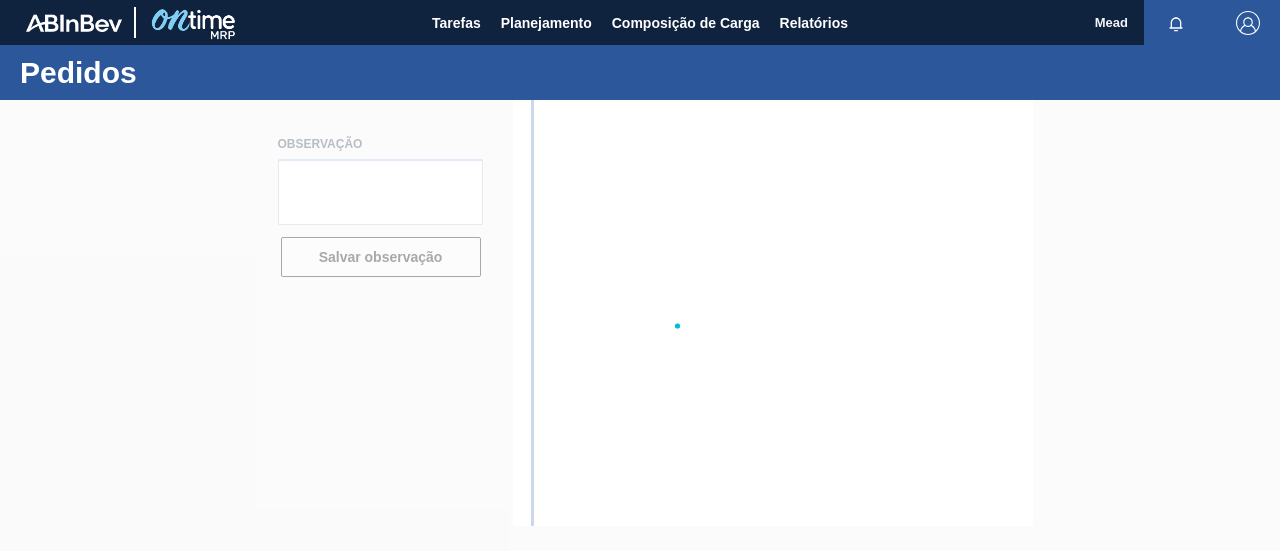 scroll, scrollTop: 0, scrollLeft: 0, axis: both 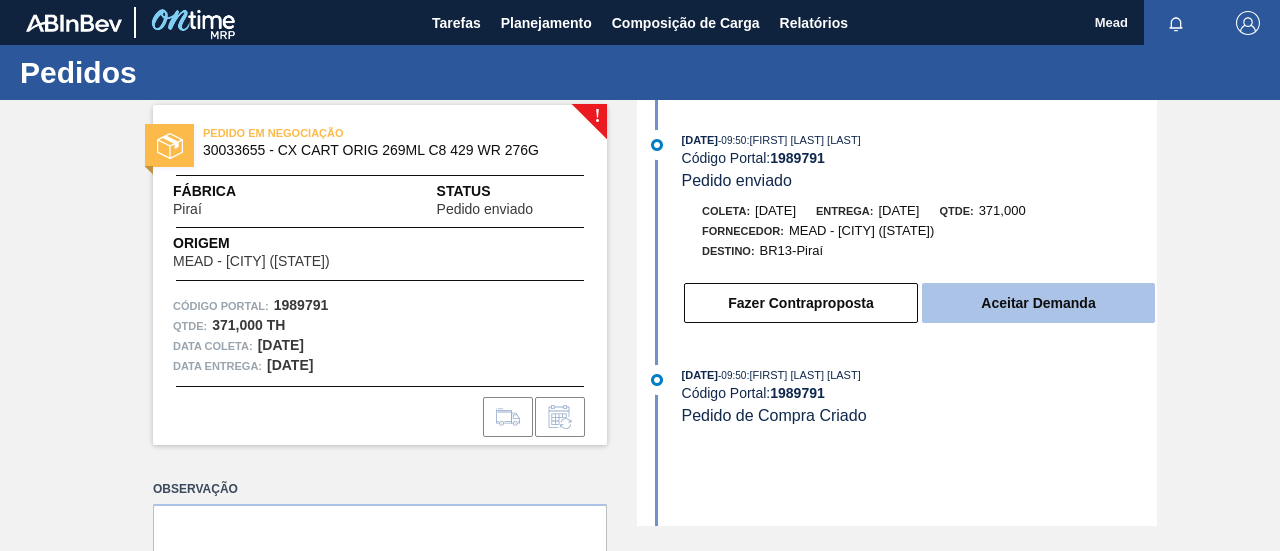 click on "Aceitar Demanda" at bounding box center (1038, 303) 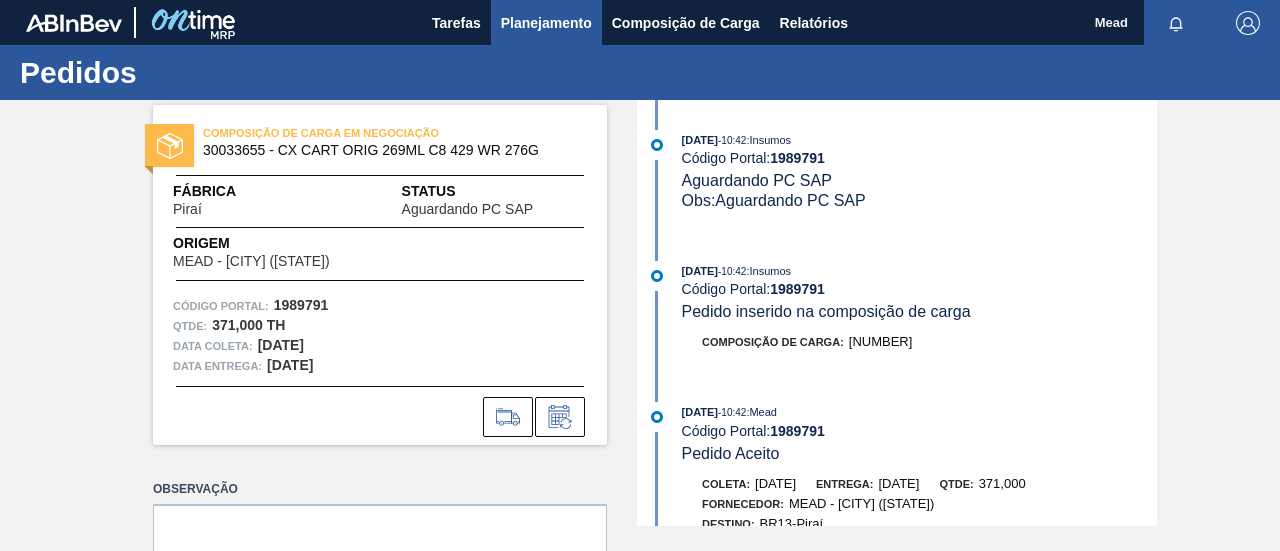 click on "Planejamento" at bounding box center (546, 23) 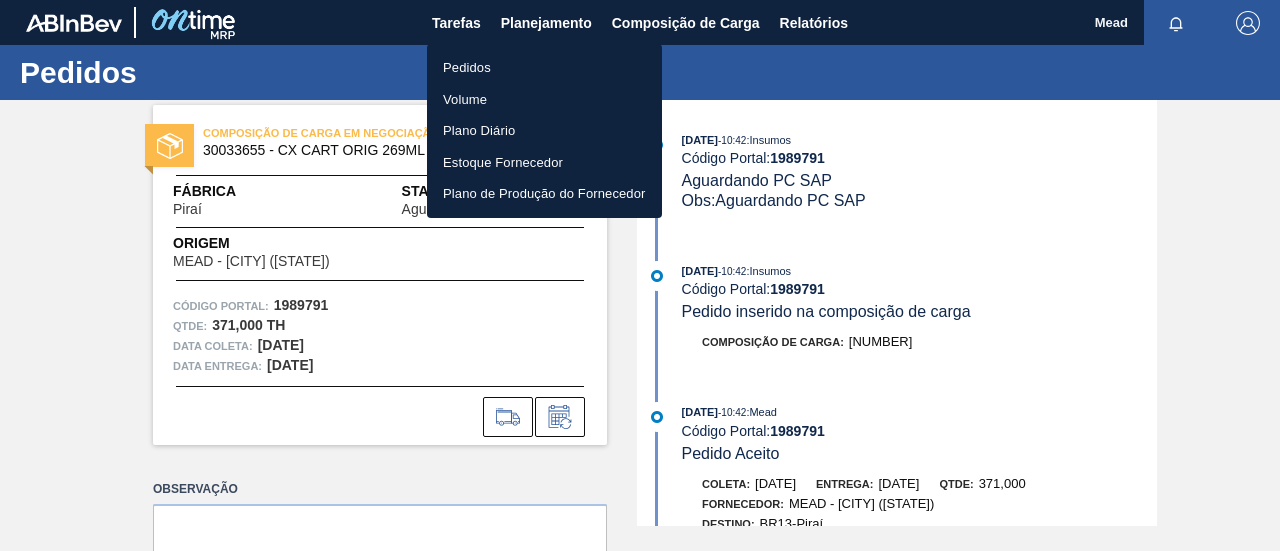 click on "Pedidos" at bounding box center [544, 68] 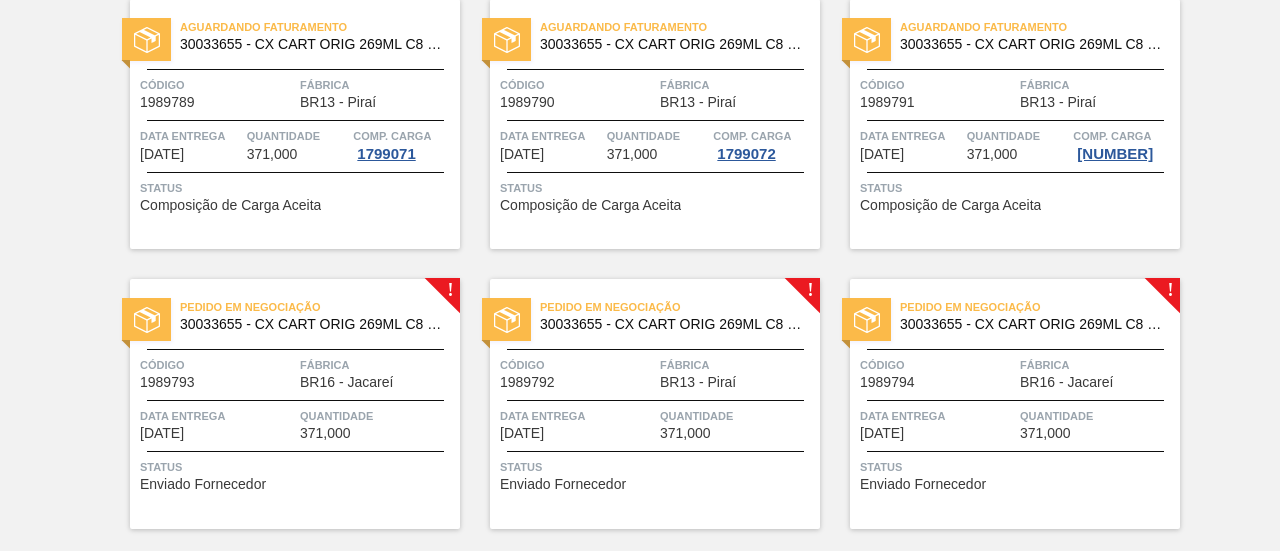 scroll, scrollTop: 500, scrollLeft: 0, axis: vertical 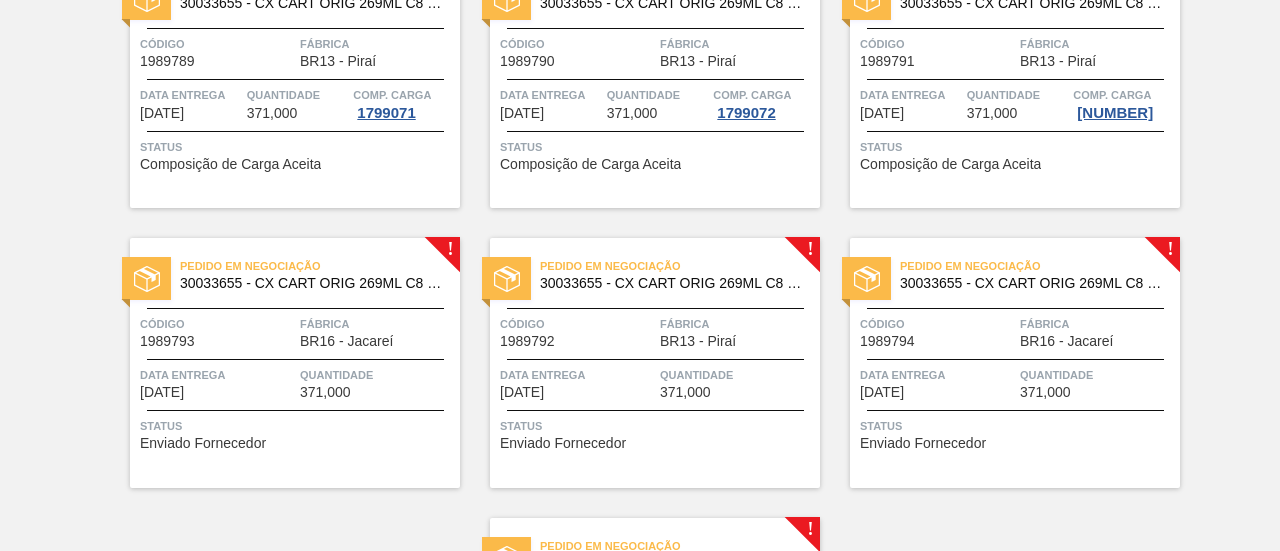 click on "Pedido em Negociação [NUMBER] - CX CART ORIG [NUMBER]ML C8 [NUMBER] WR [NUMBER]G Código [NUMBER] Fábrica BR16 - Jacareí Data entrega [DATE] Quantidade [NUMBER] Status Enviado Fornecedor" at bounding box center [295, 363] 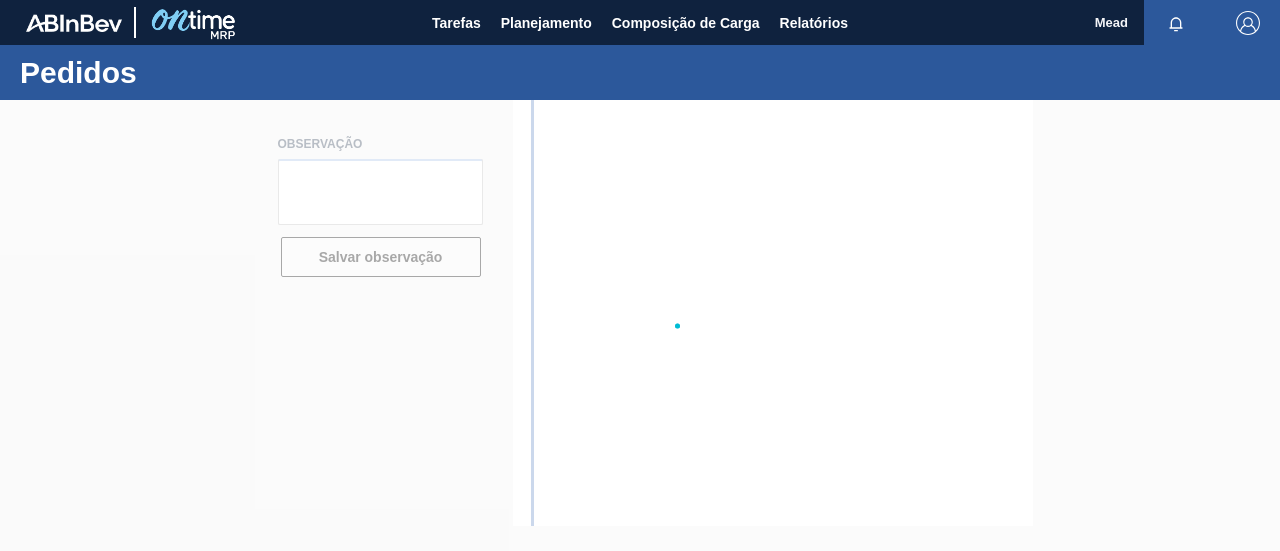 scroll, scrollTop: 0, scrollLeft: 0, axis: both 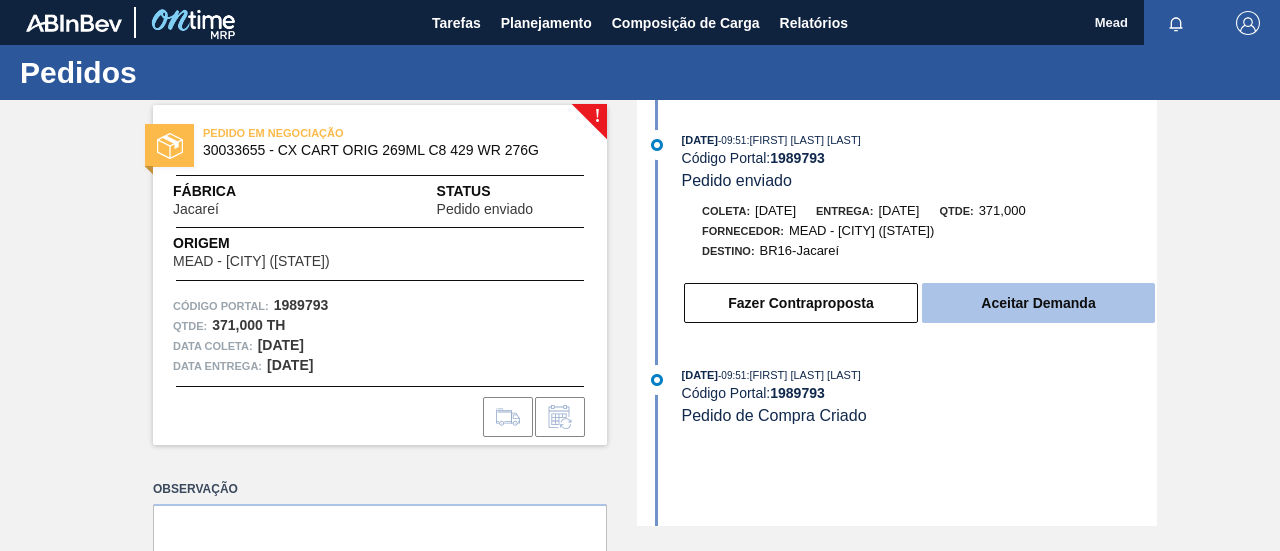 click on "Aceitar Demanda" at bounding box center [1038, 303] 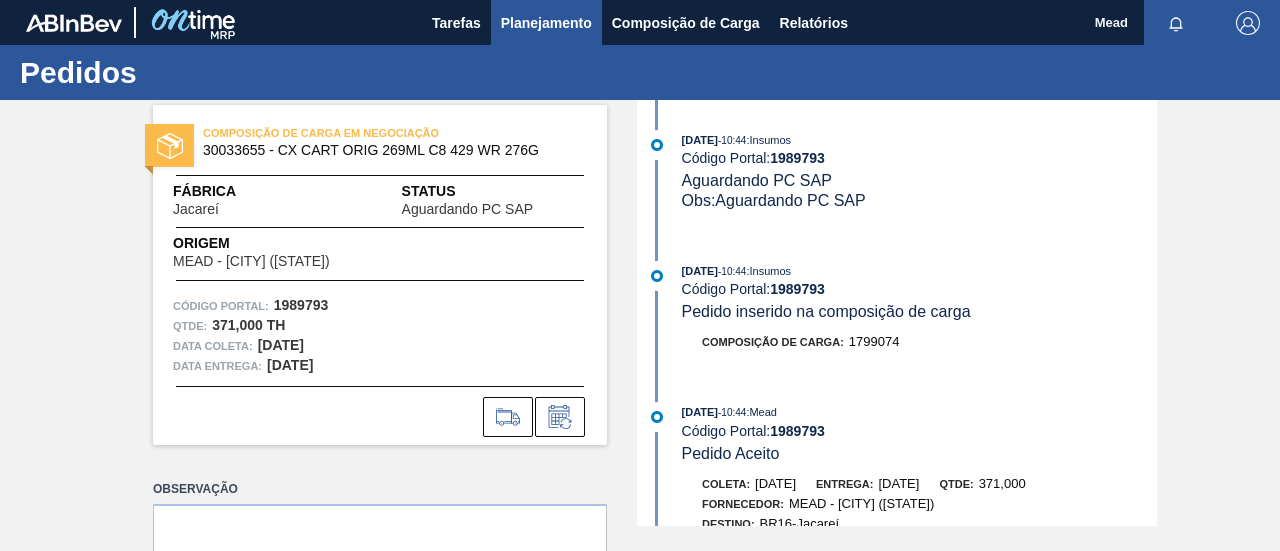 click on "Planejamento" at bounding box center [546, 23] 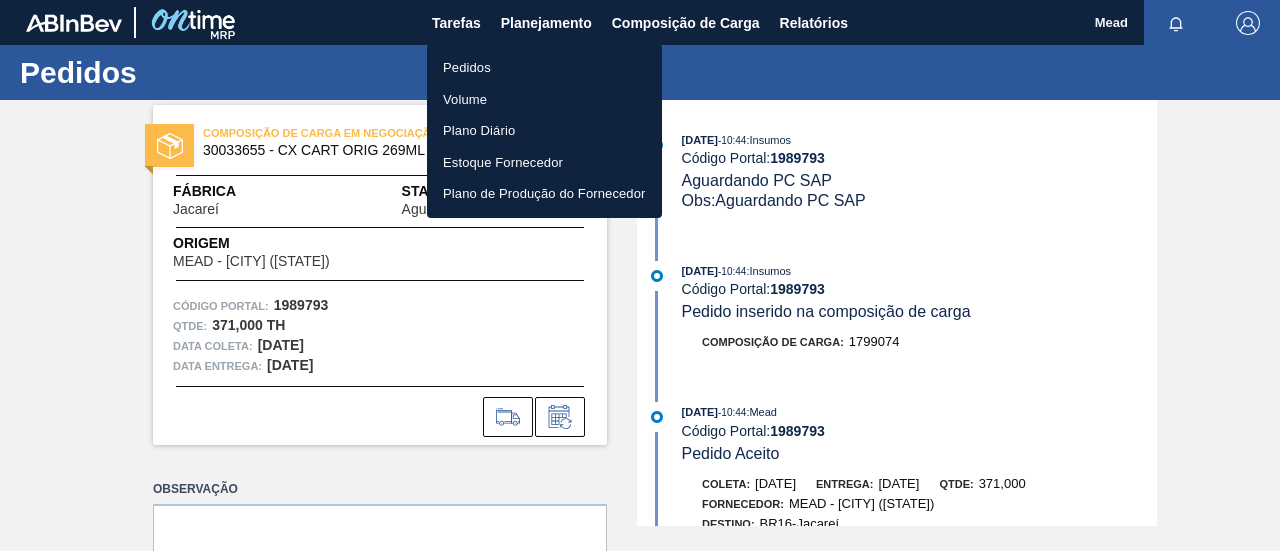 click on "Pedidos" at bounding box center (544, 68) 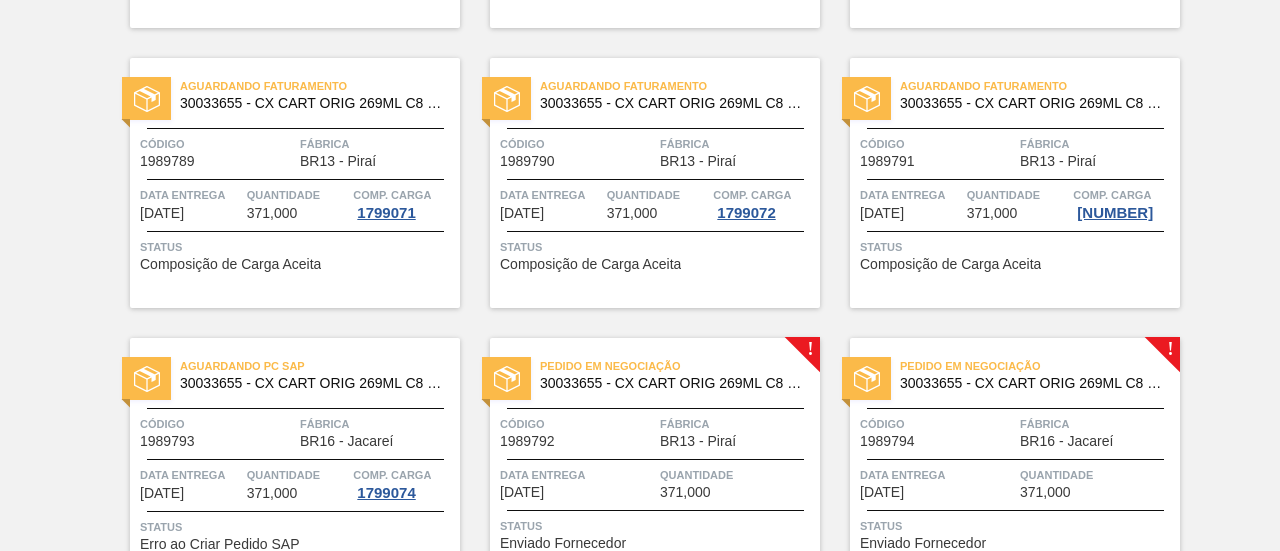 scroll, scrollTop: 600, scrollLeft: 0, axis: vertical 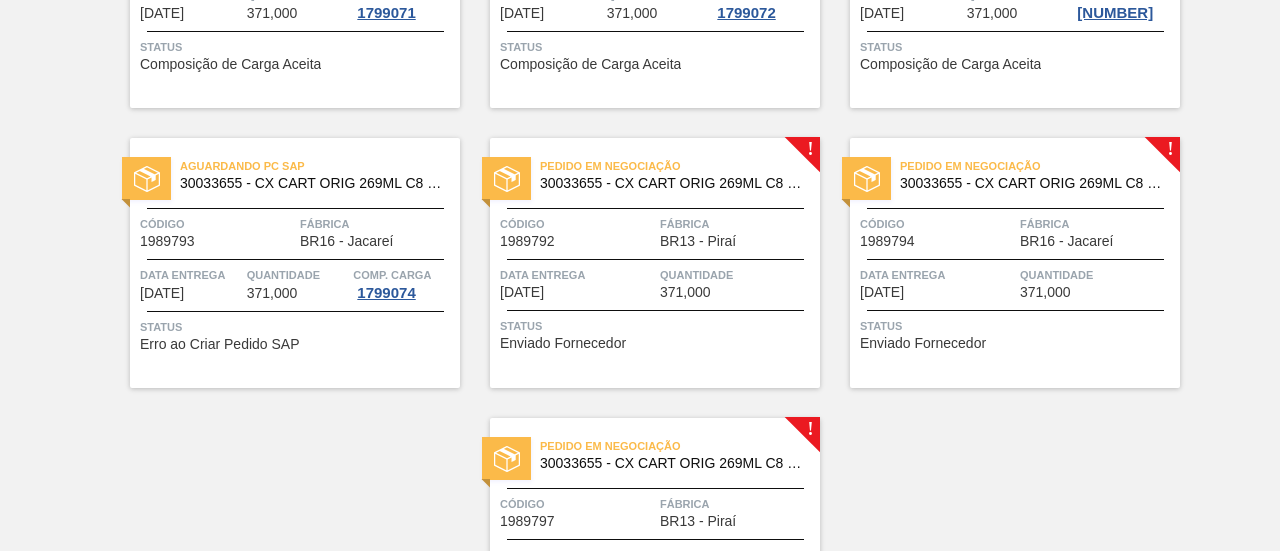 click on "Status" at bounding box center [657, 326] 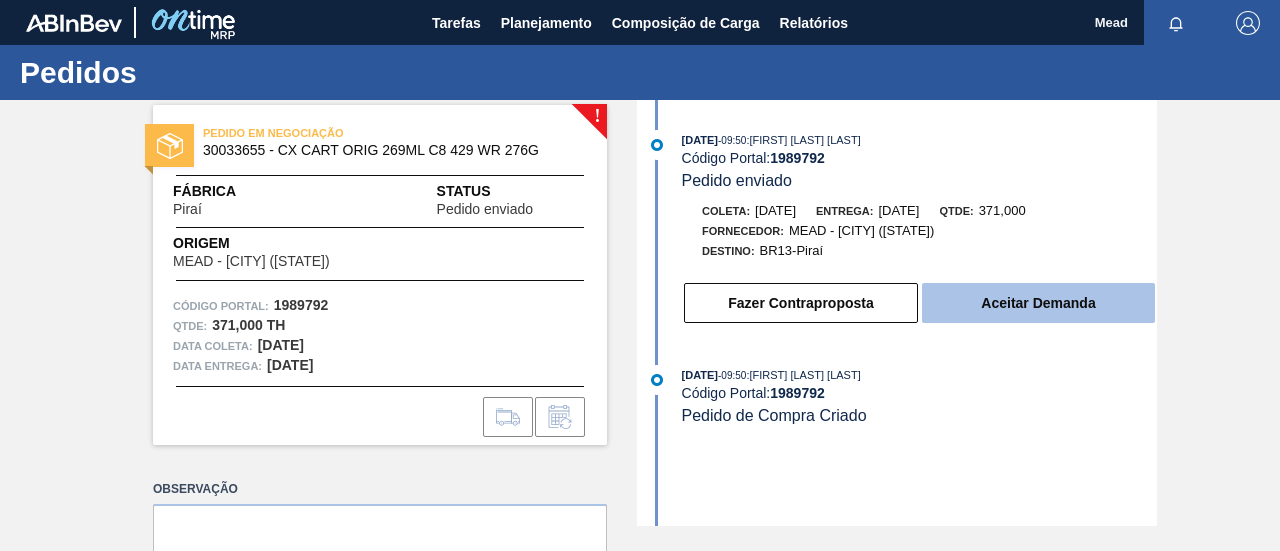 click on "Aceitar Demanda" at bounding box center [1038, 303] 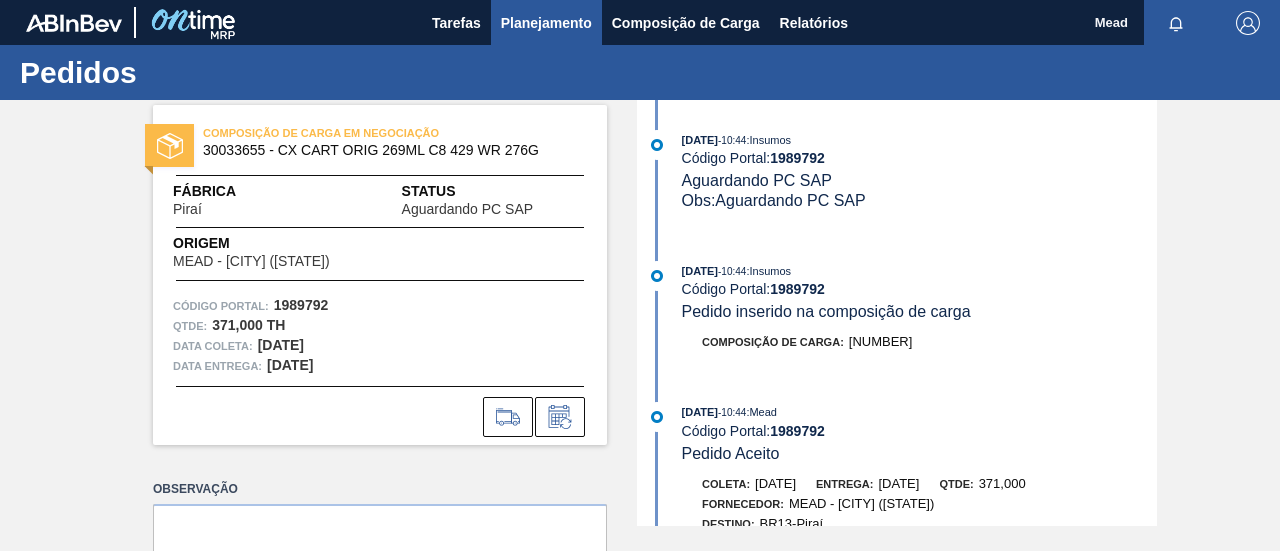 click on "Planejamento" at bounding box center [546, 23] 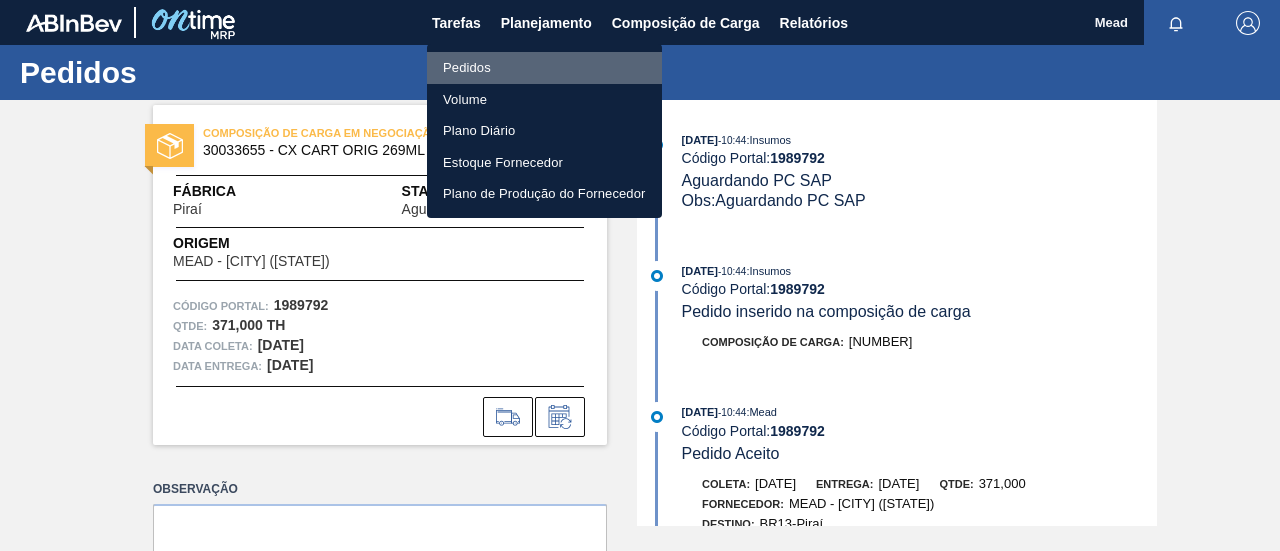 click on "Pedidos" at bounding box center [544, 68] 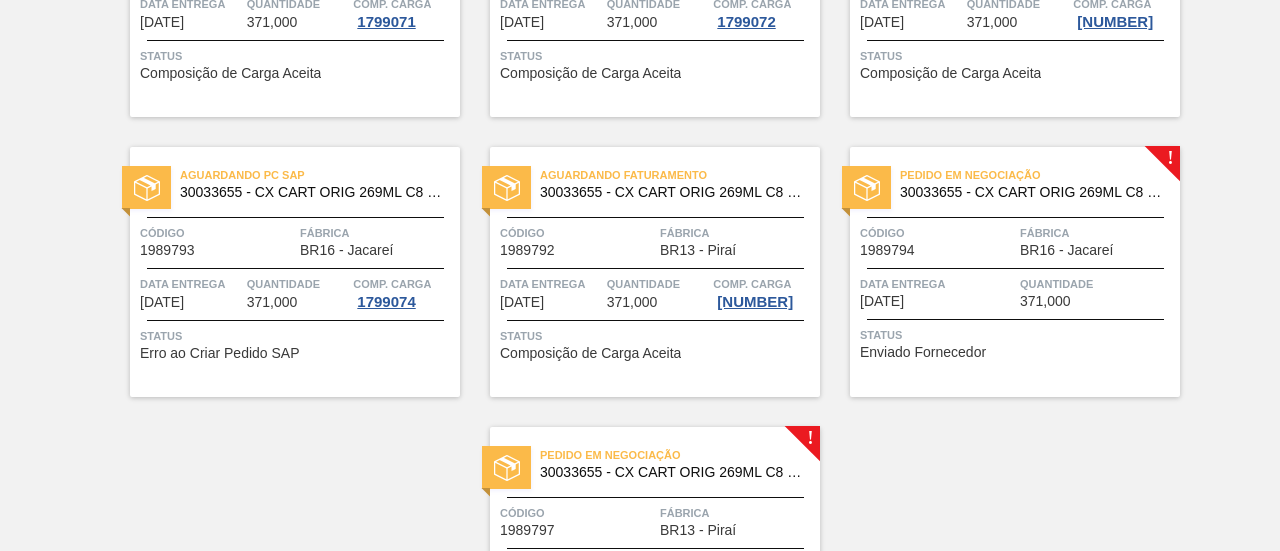 scroll, scrollTop: 790, scrollLeft: 0, axis: vertical 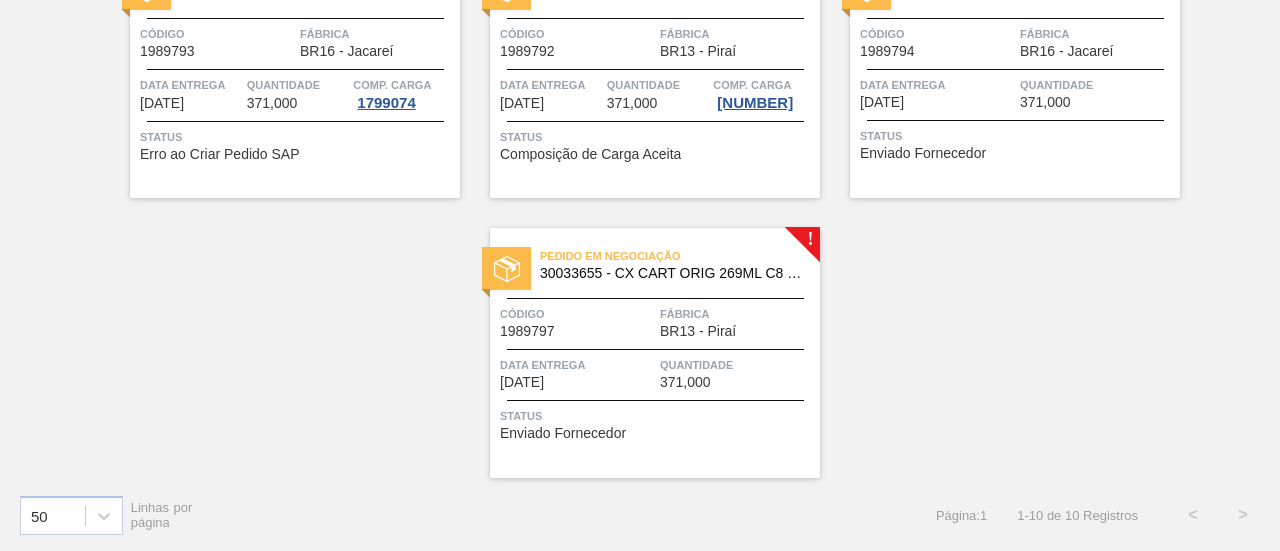 click on "Status Enviado Fornecedor" at bounding box center [1017, 142] 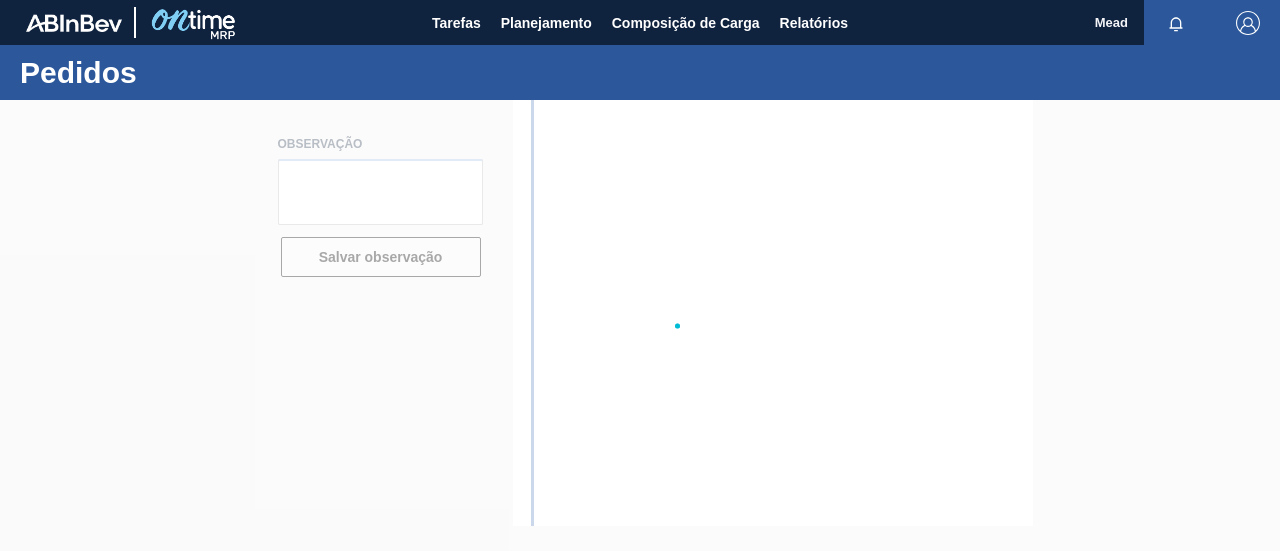 scroll, scrollTop: 0, scrollLeft: 0, axis: both 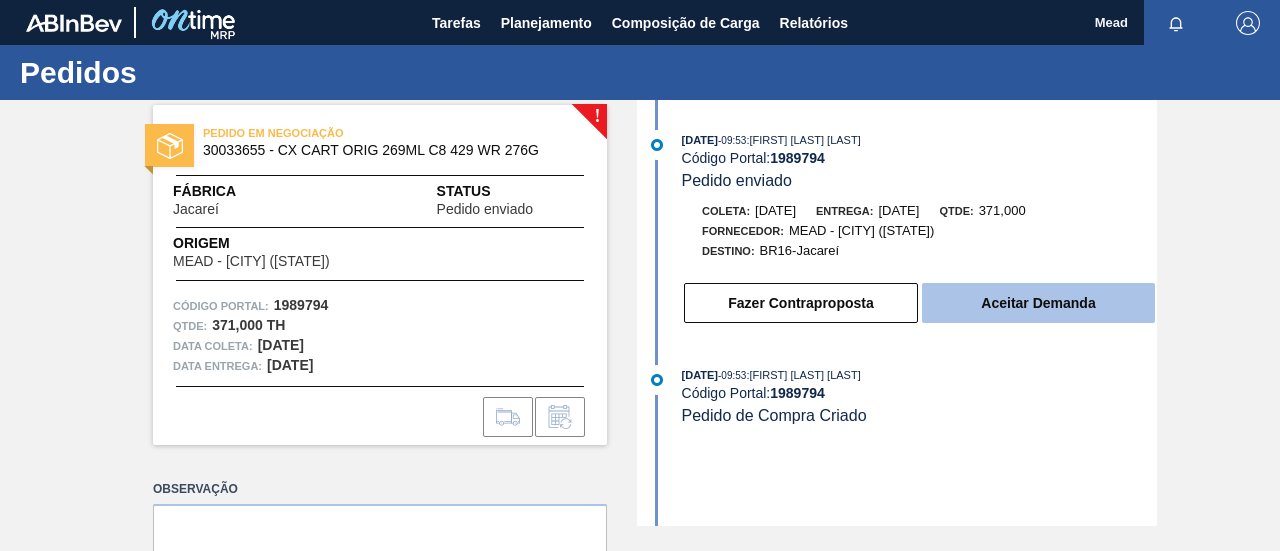 click on "Aceitar Demanda" at bounding box center [1038, 303] 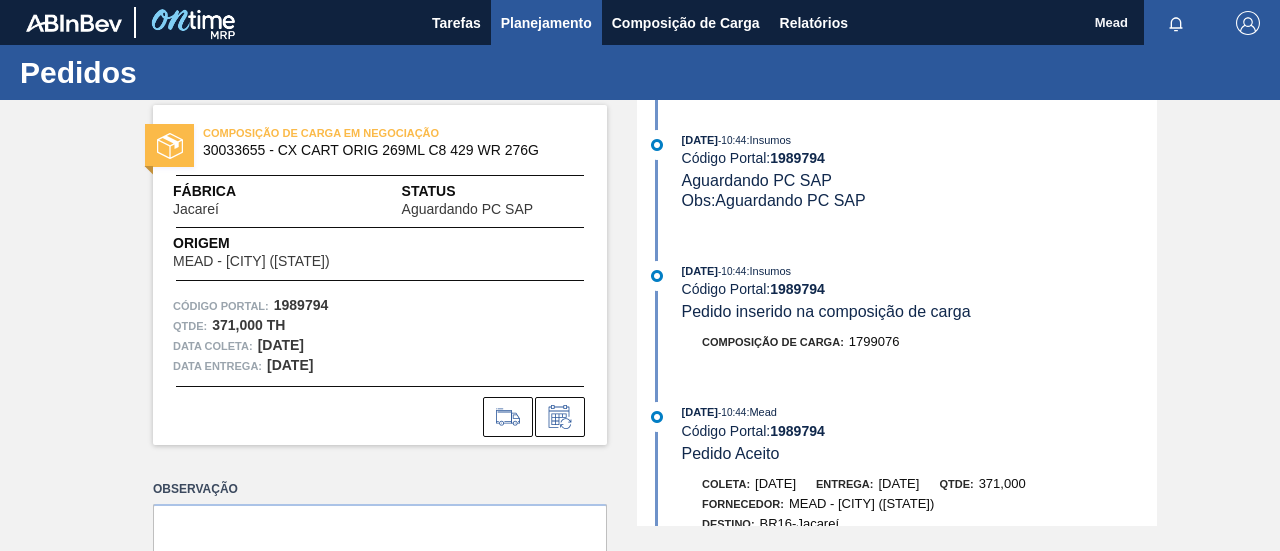 click on "Planejamento" at bounding box center (546, 23) 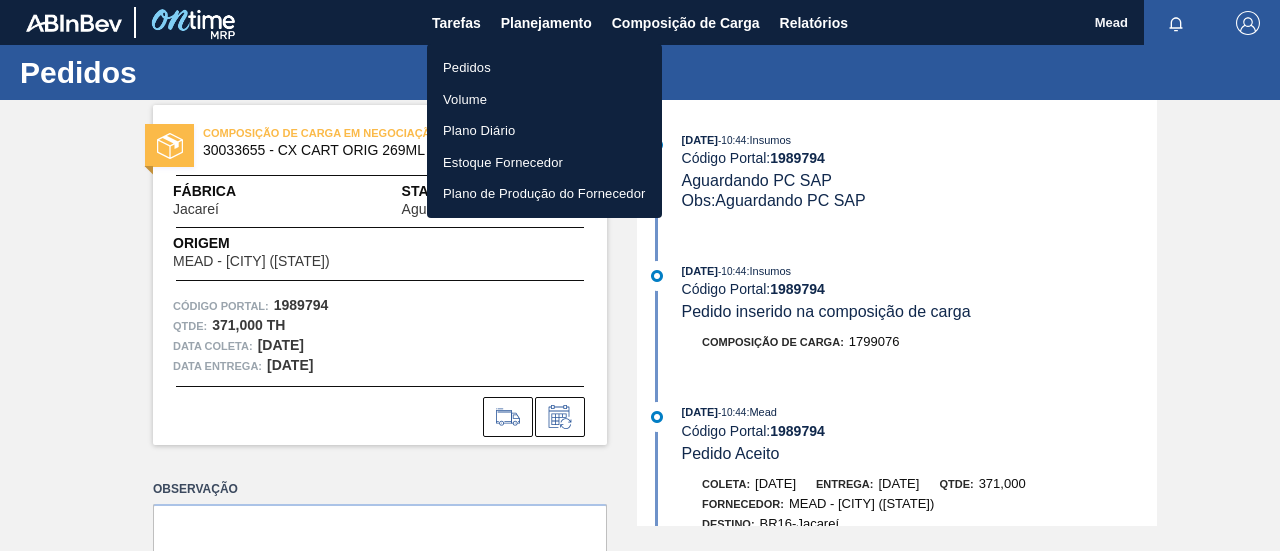click on "Pedidos" at bounding box center (544, 68) 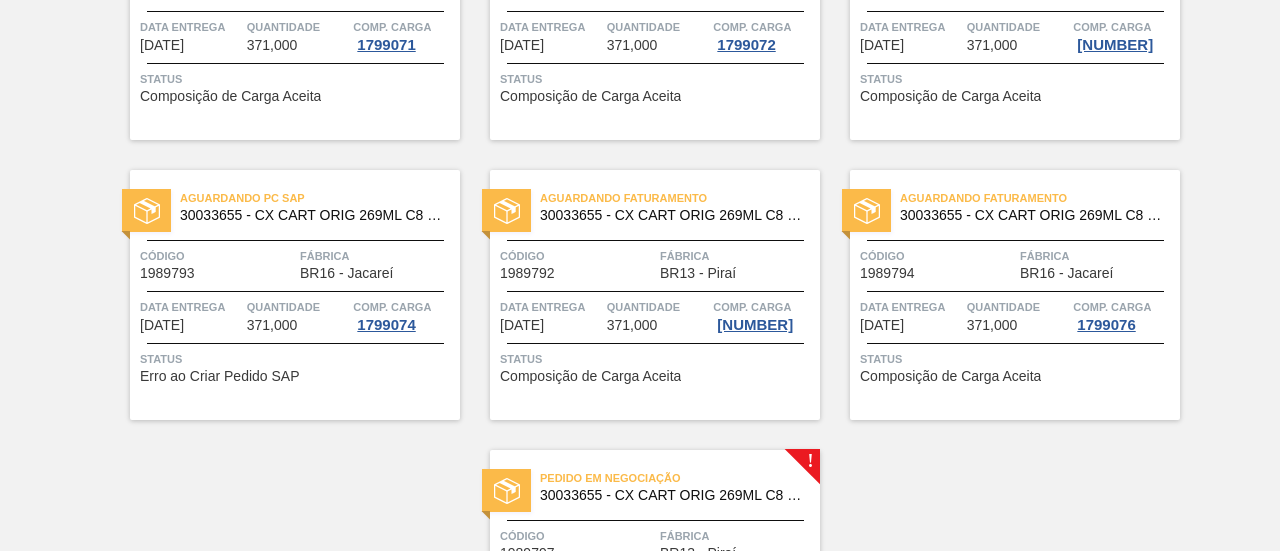 scroll, scrollTop: 790, scrollLeft: 0, axis: vertical 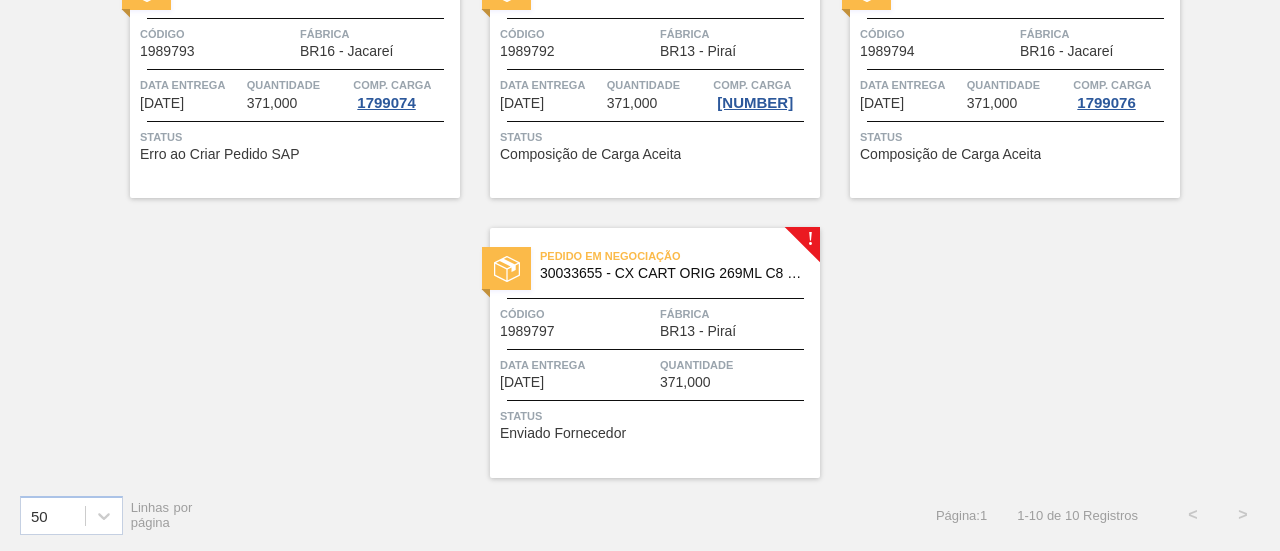 click on "BR13 - Piraí" at bounding box center (698, 331) 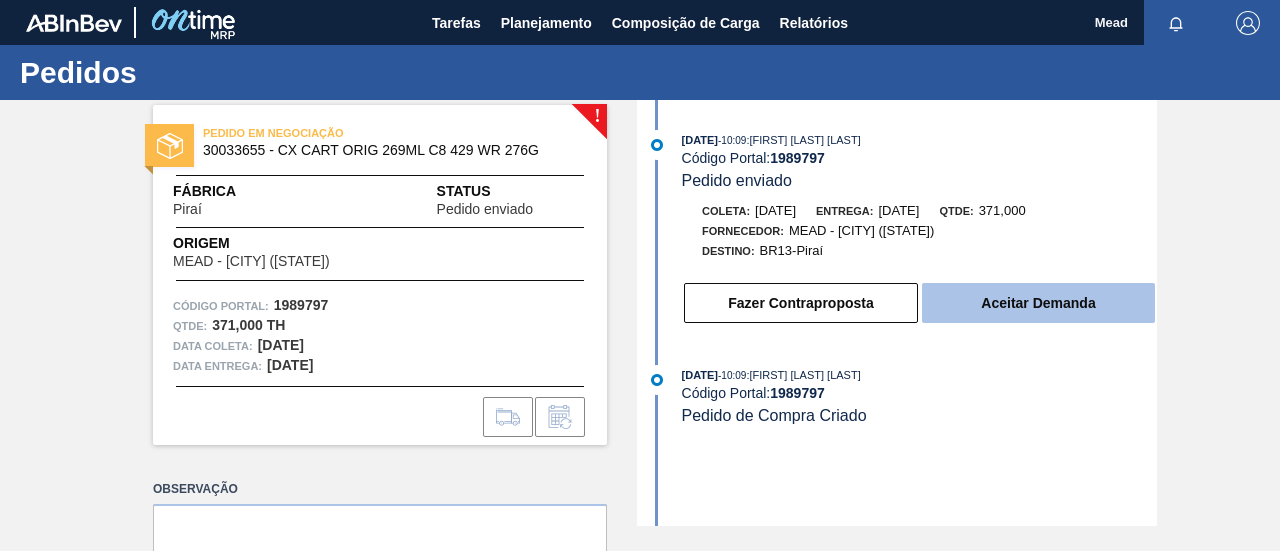 click on "Aceitar Demanda" at bounding box center [1038, 303] 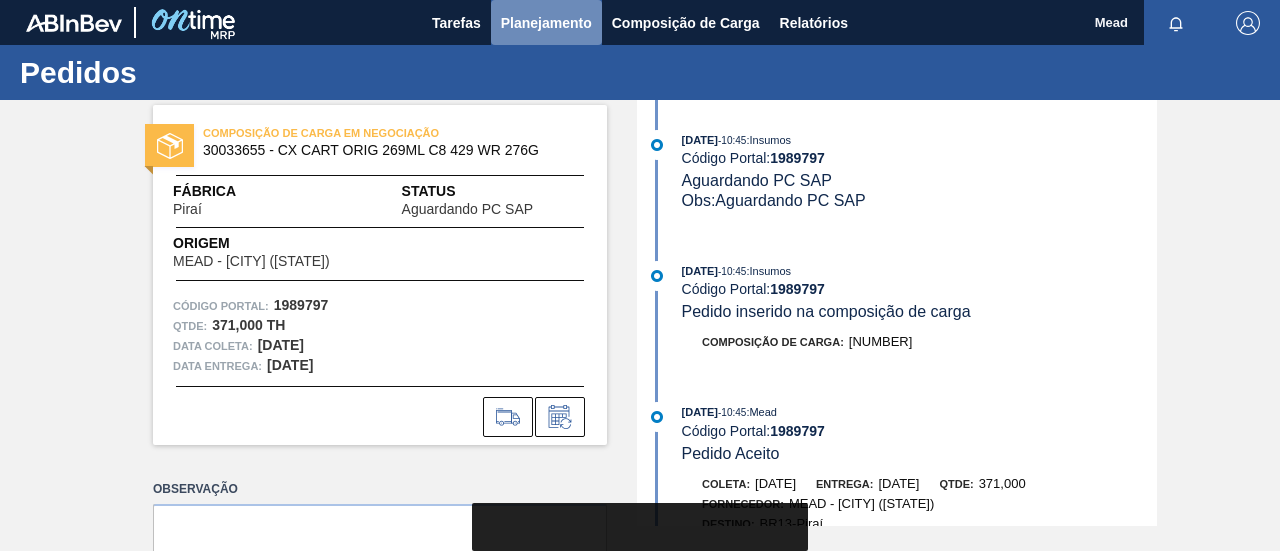 click on "Planejamento" at bounding box center [546, 23] 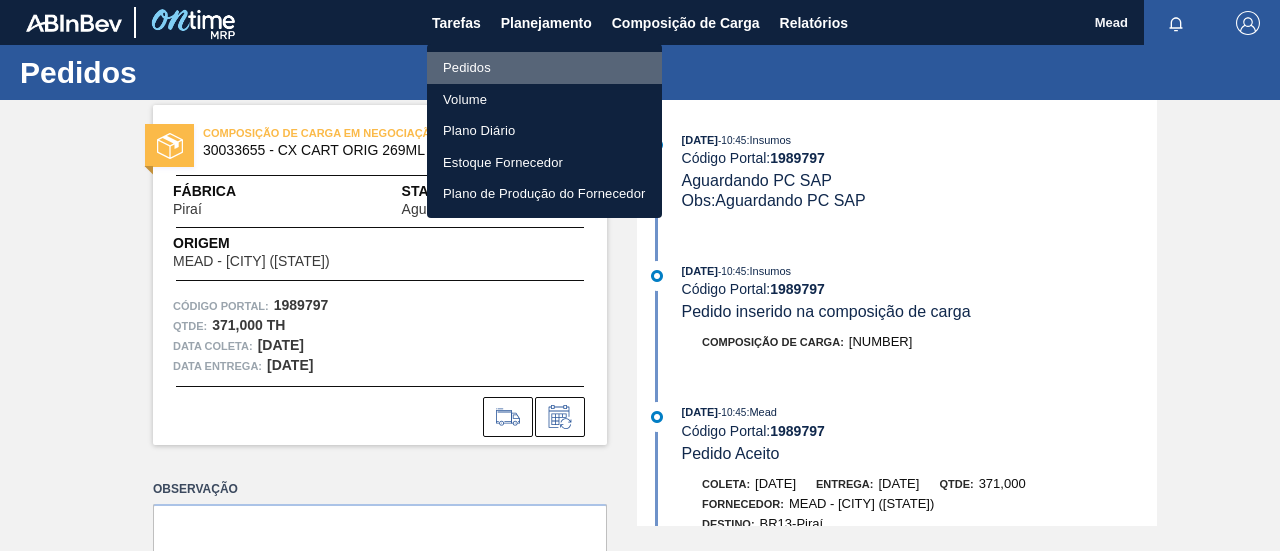 click on "Pedidos" at bounding box center (544, 68) 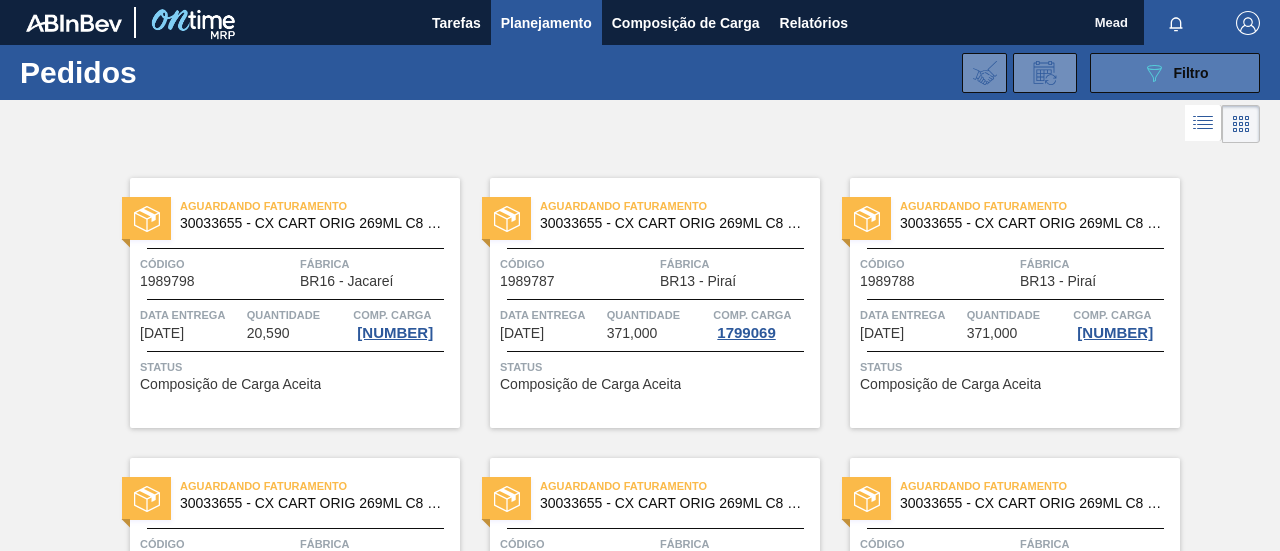 click on "089F7B8B-B2A5-4AFE-B5C0-19BA573D28AC Filtro" at bounding box center [1175, 73] 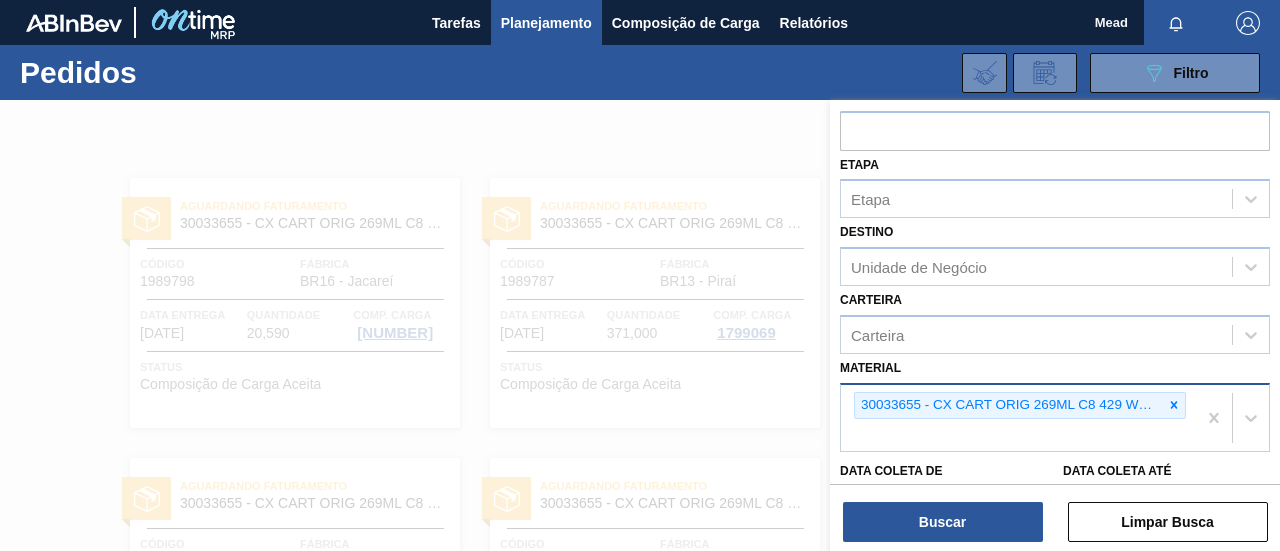 scroll, scrollTop: 200, scrollLeft: 0, axis: vertical 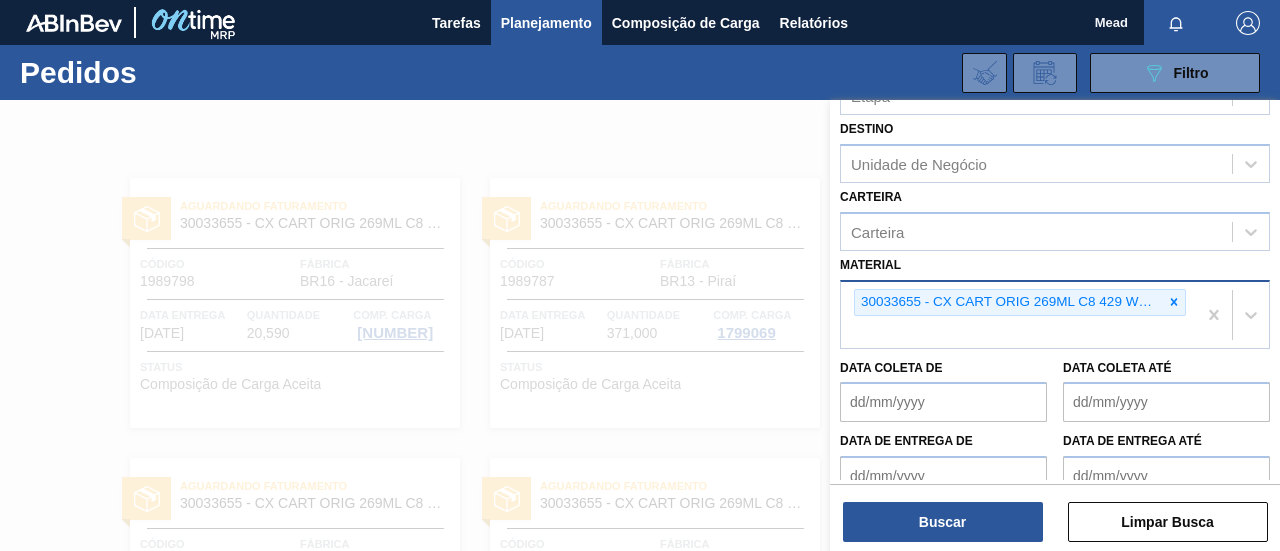 click 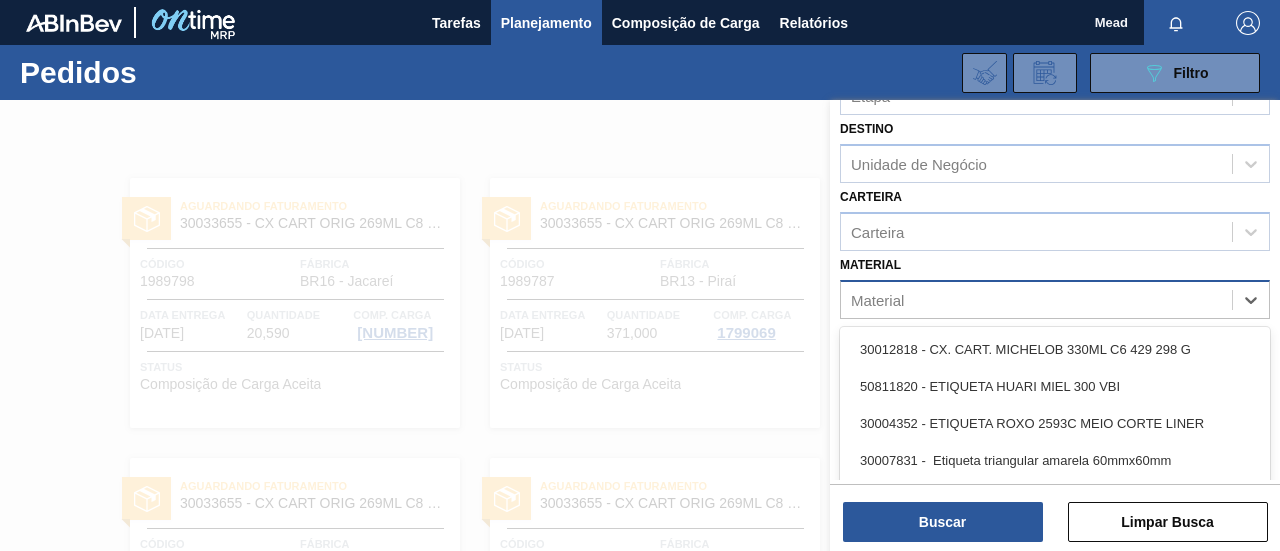 click on "Material" at bounding box center [1036, 299] 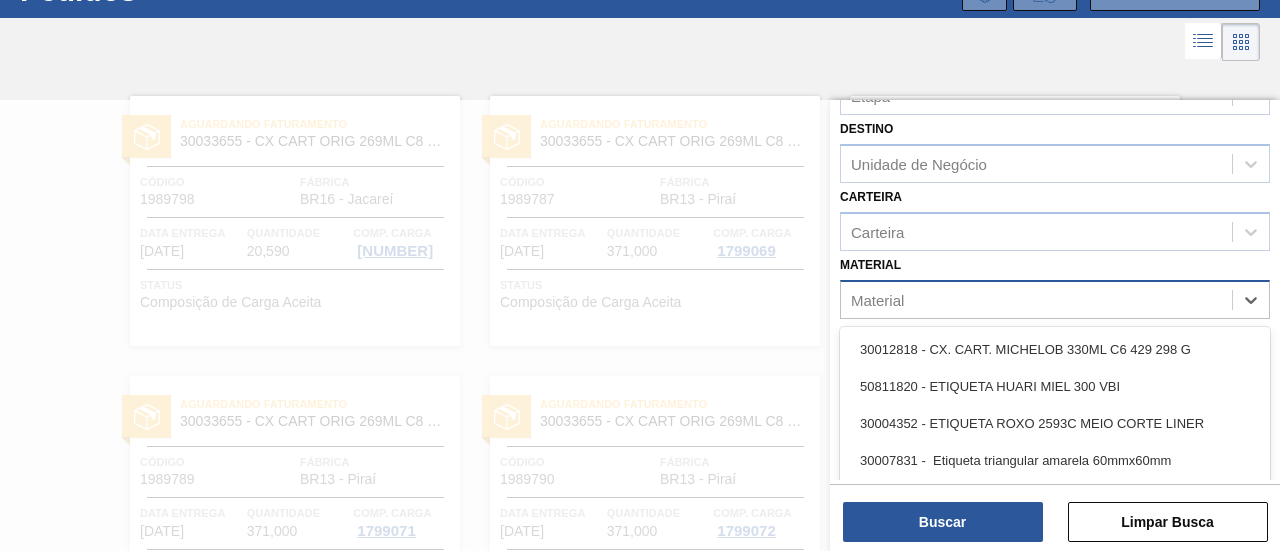 paste on "30030072" 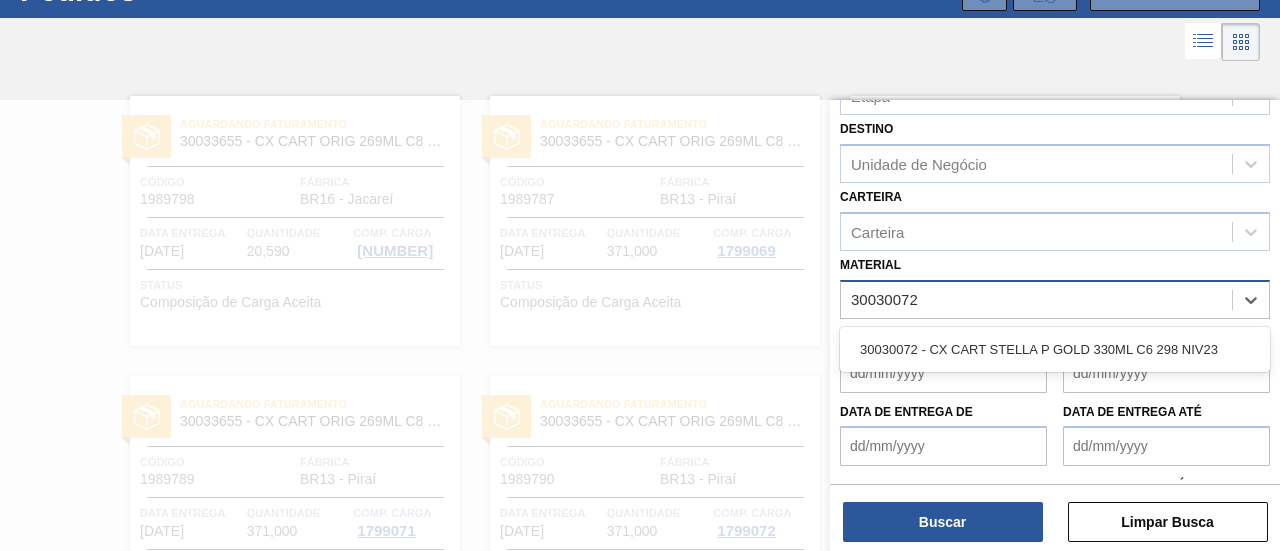 type 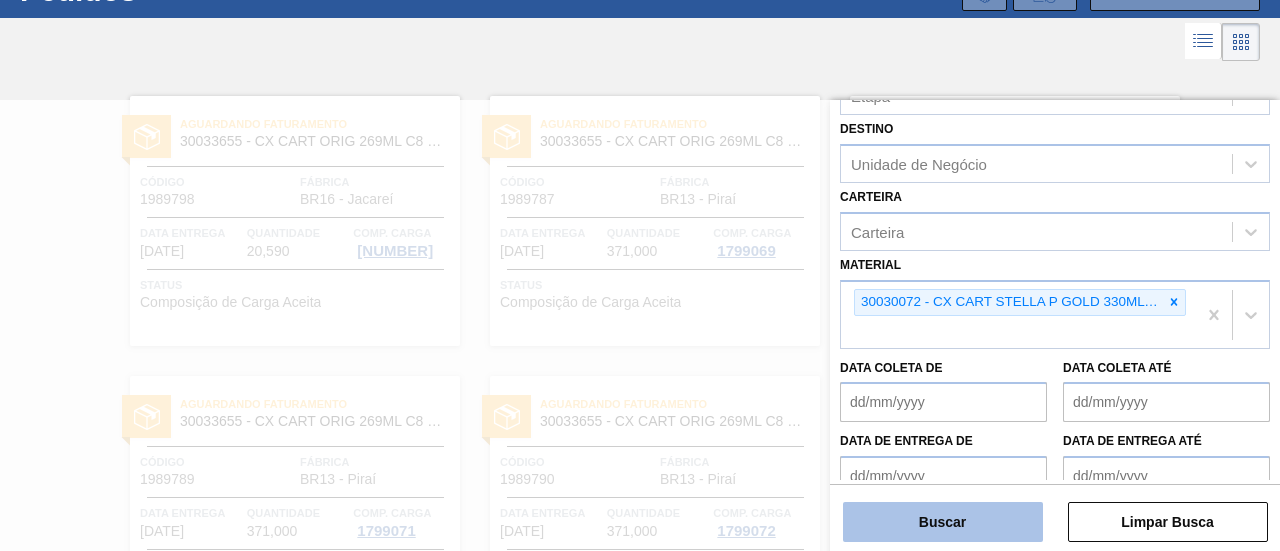 drag, startPoint x: 893, startPoint y: 520, endPoint x: 885, endPoint y: 510, distance: 12.806249 